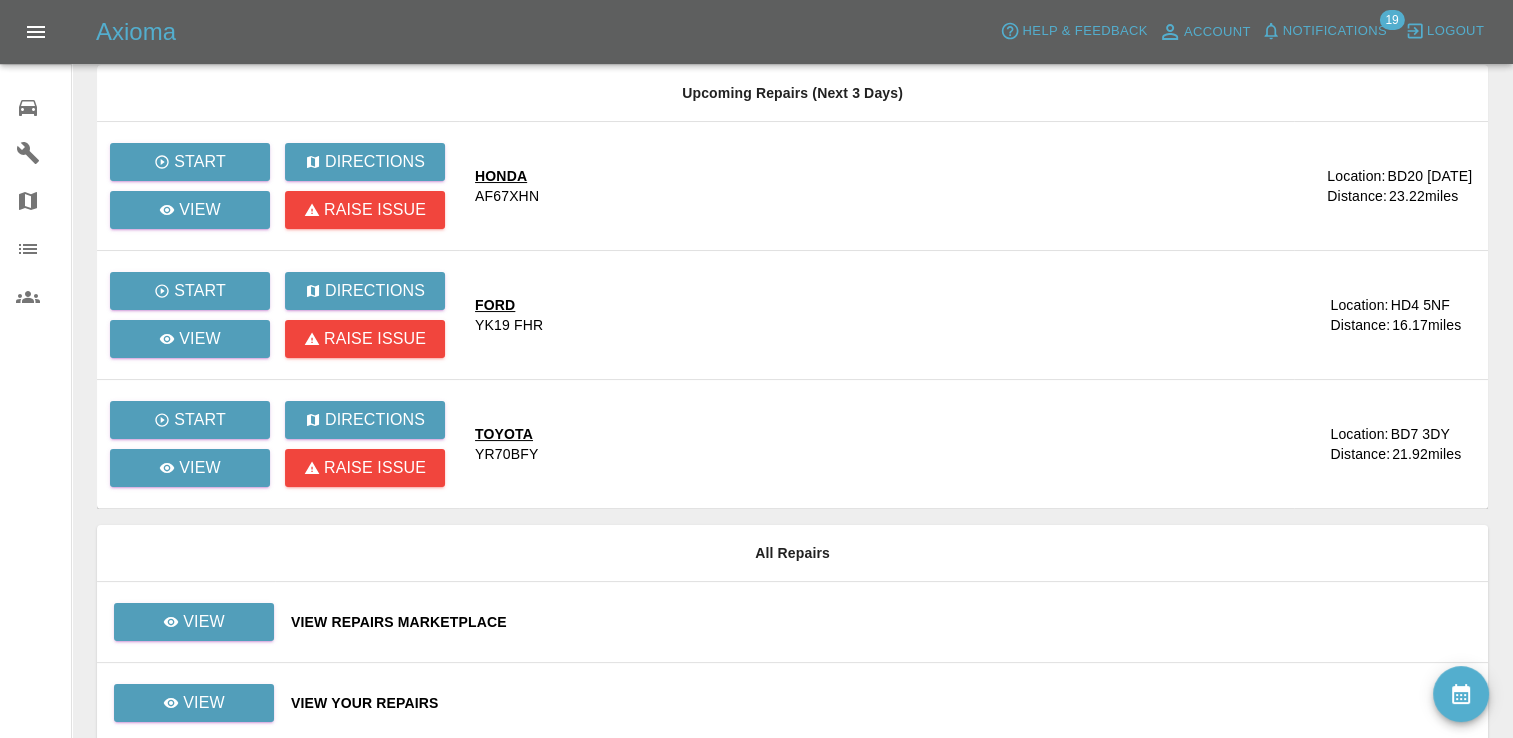 scroll, scrollTop: 222, scrollLeft: 0, axis: vertical 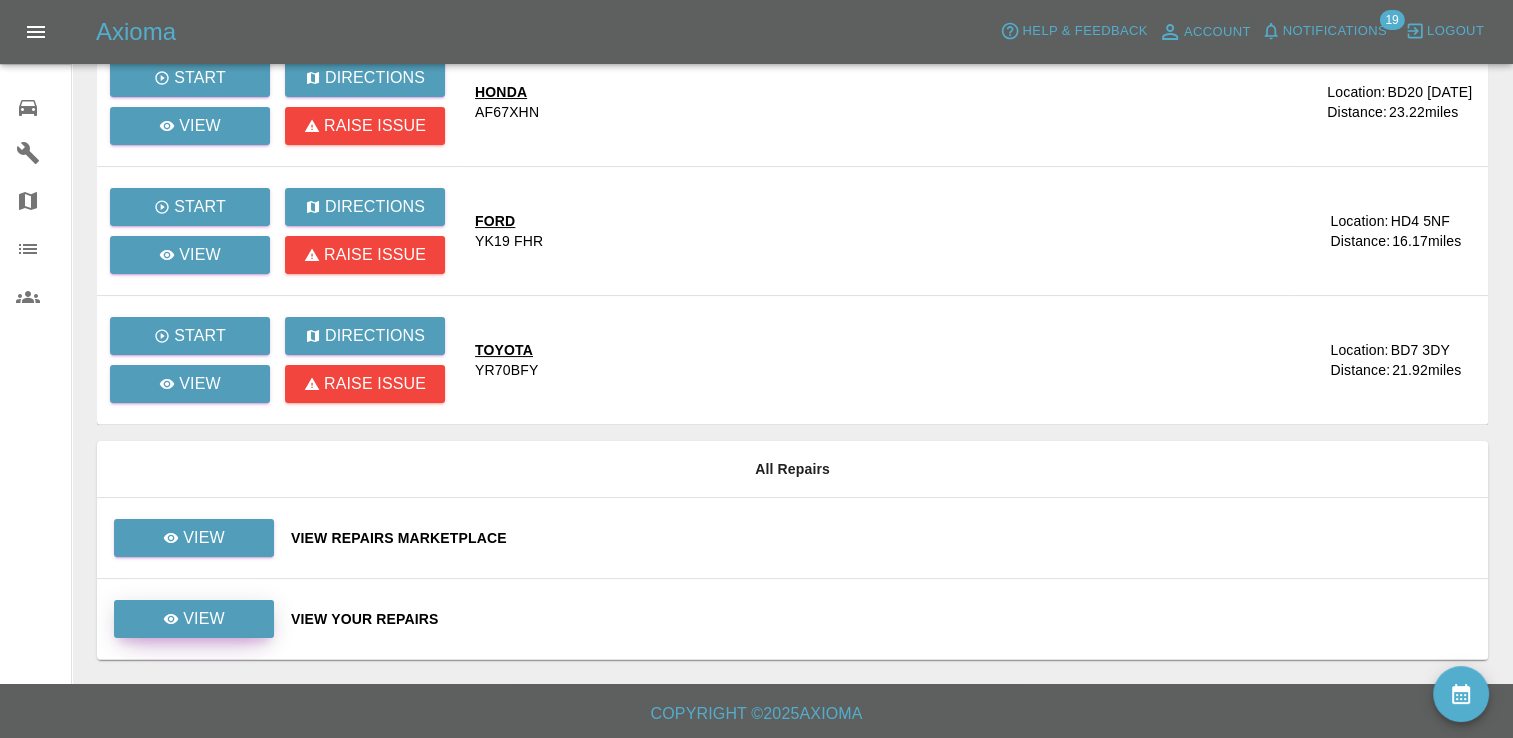 click on "View" at bounding box center [204, 619] 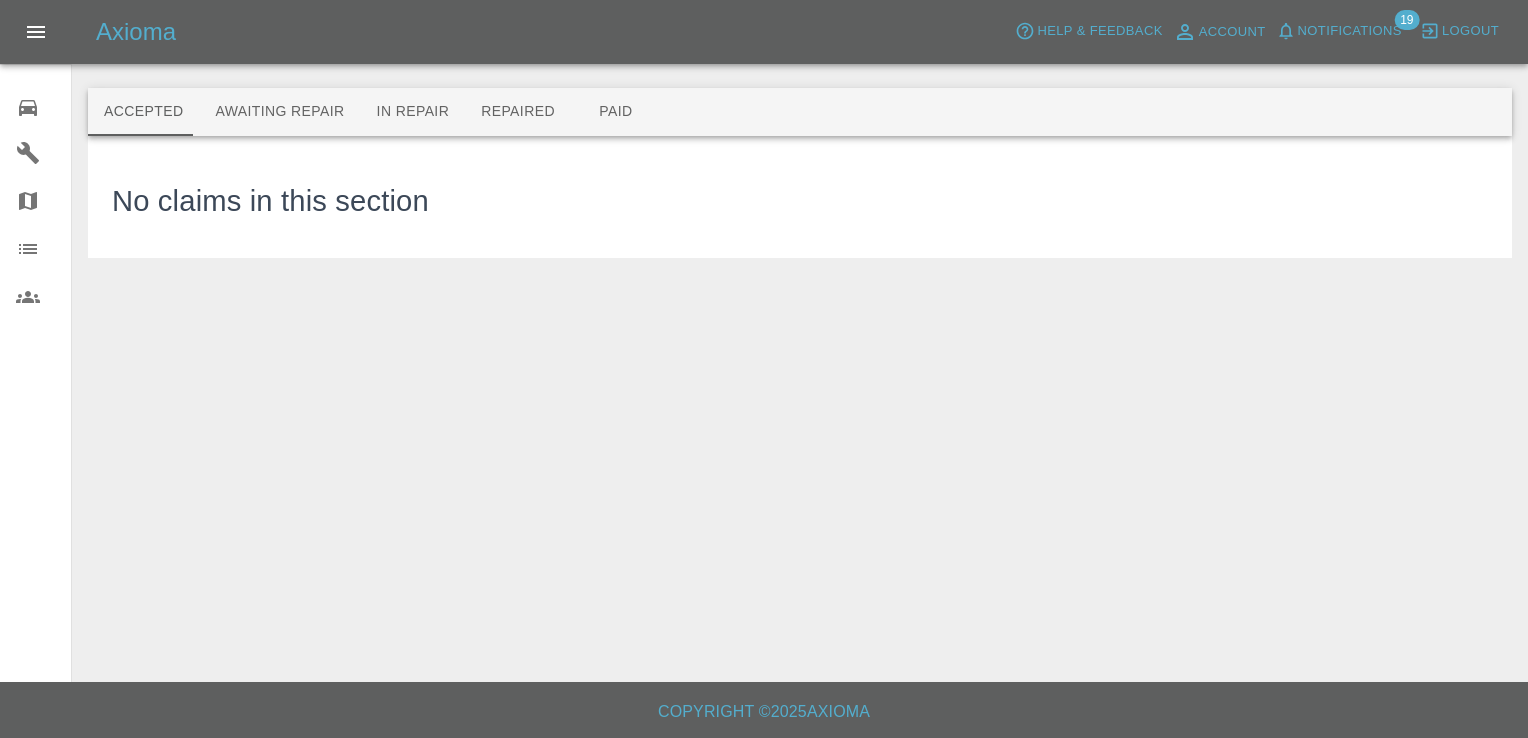 click on "Awaiting Repair" at bounding box center [279, 112] 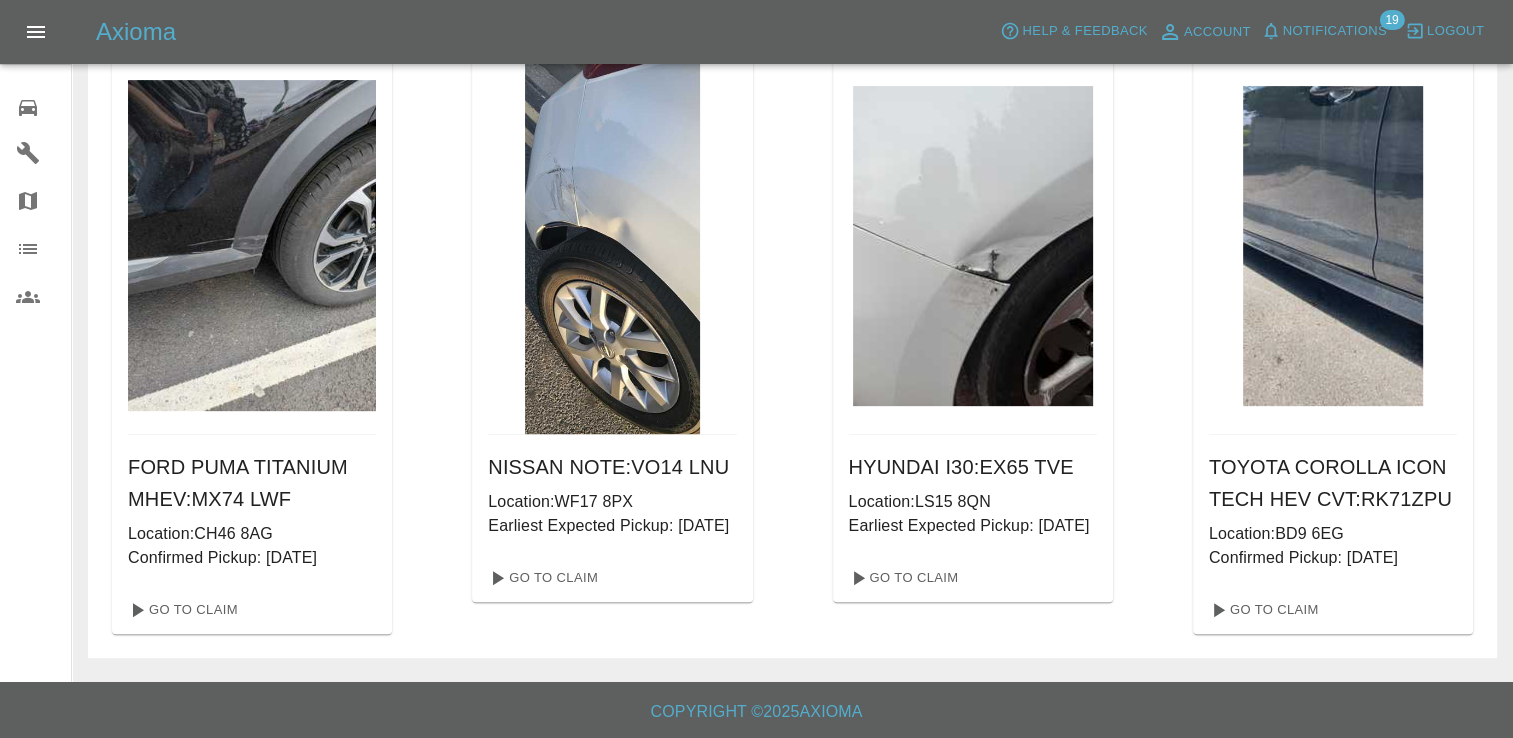 scroll, scrollTop: 788, scrollLeft: 0, axis: vertical 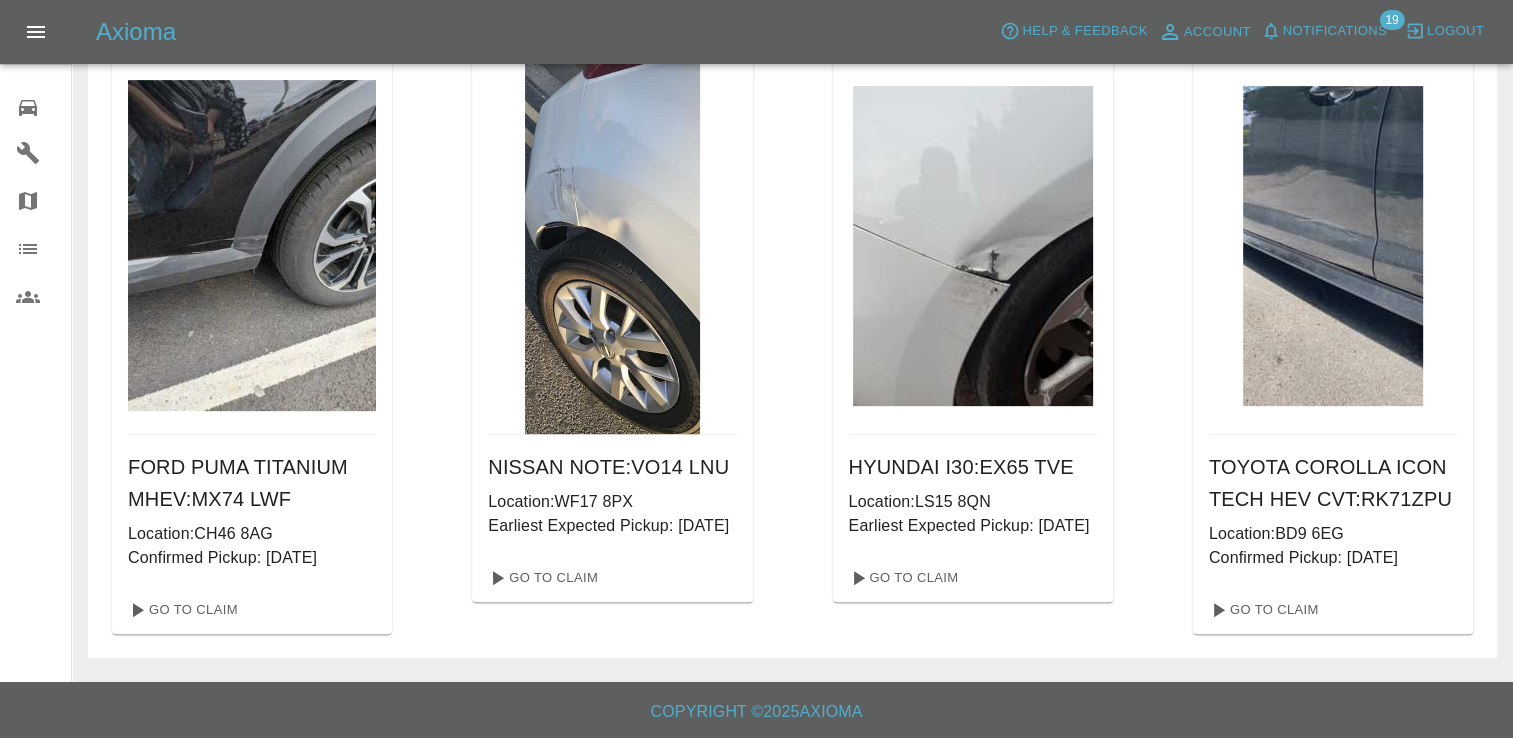 click on "TOYOTA   COROLLA ICON TECH HEV CVT :  RK71ZPU" at bounding box center (1333, 483) 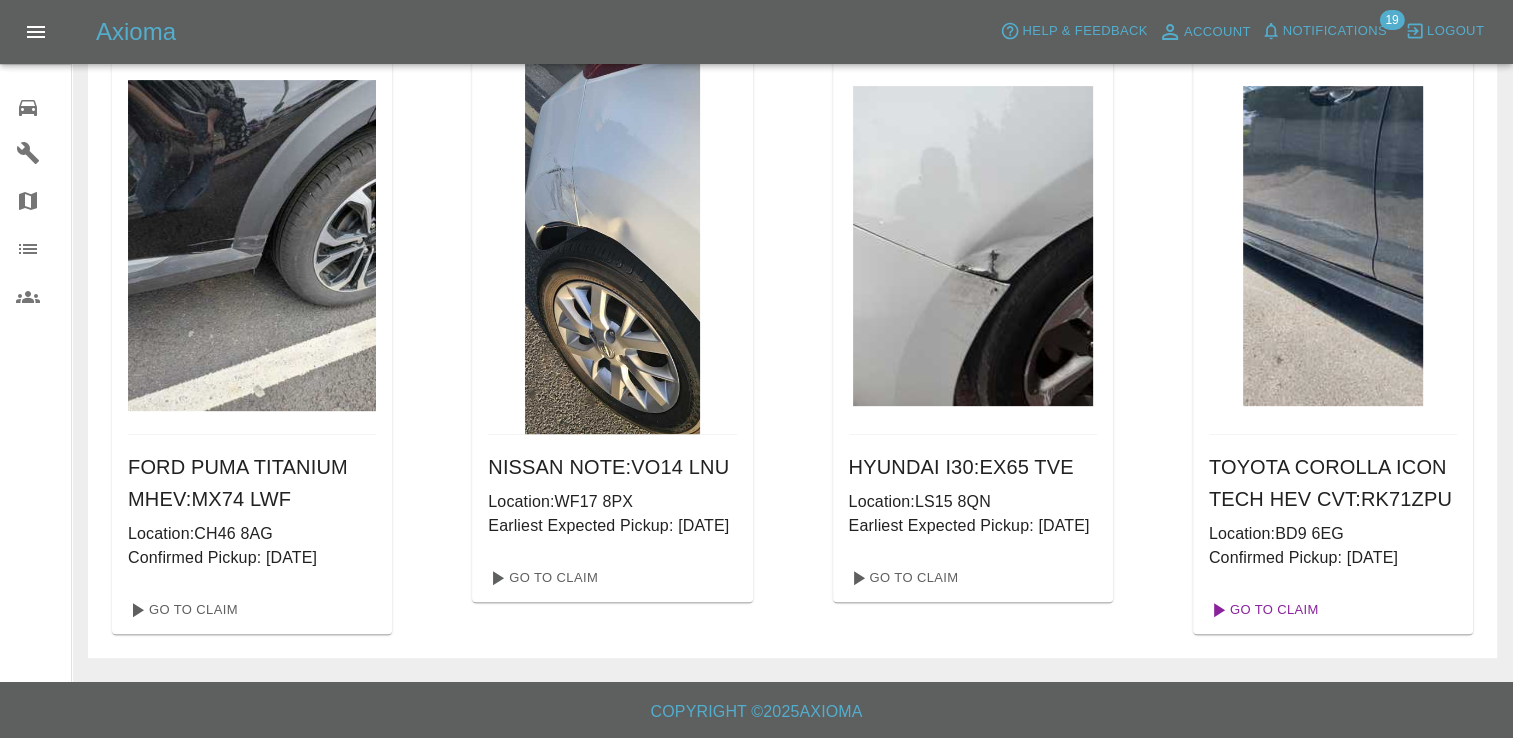 click on "Go To Claim" at bounding box center (1262, 610) 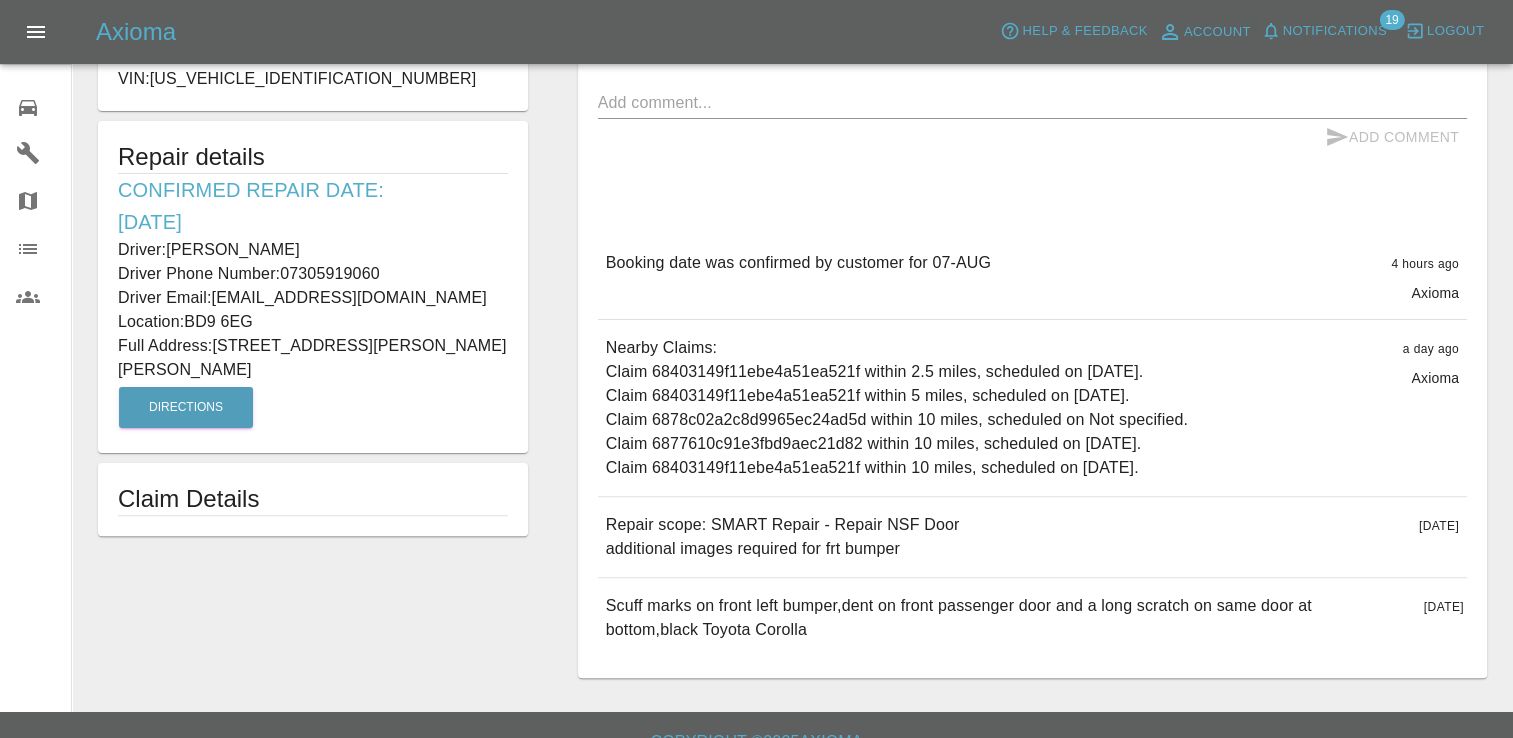 scroll, scrollTop: 496, scrollLeft: 0, axis: vertical 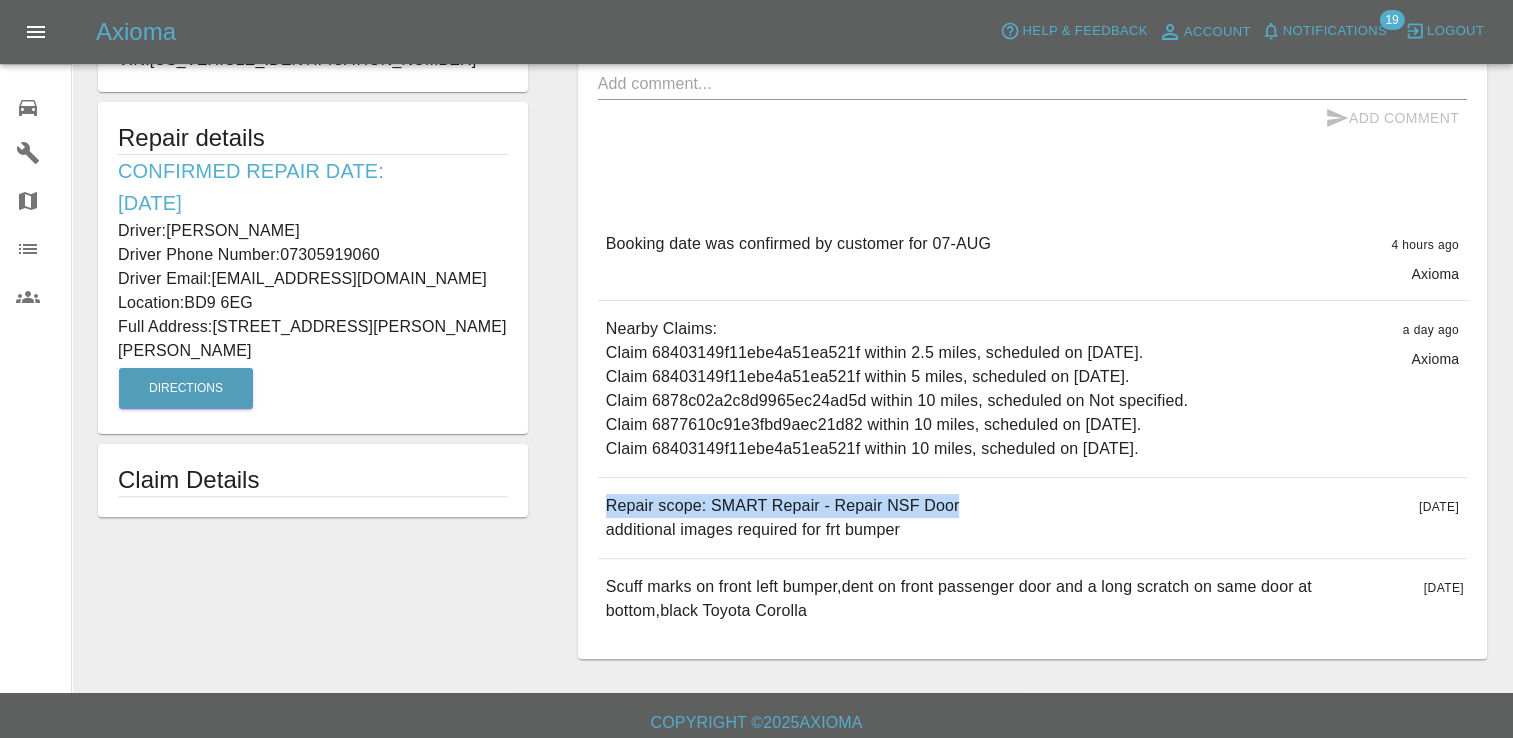 drag, startPoint x: 969, startPoint y: 496, endPoint x: 597, endPoint y: 509, distance: 372.22708 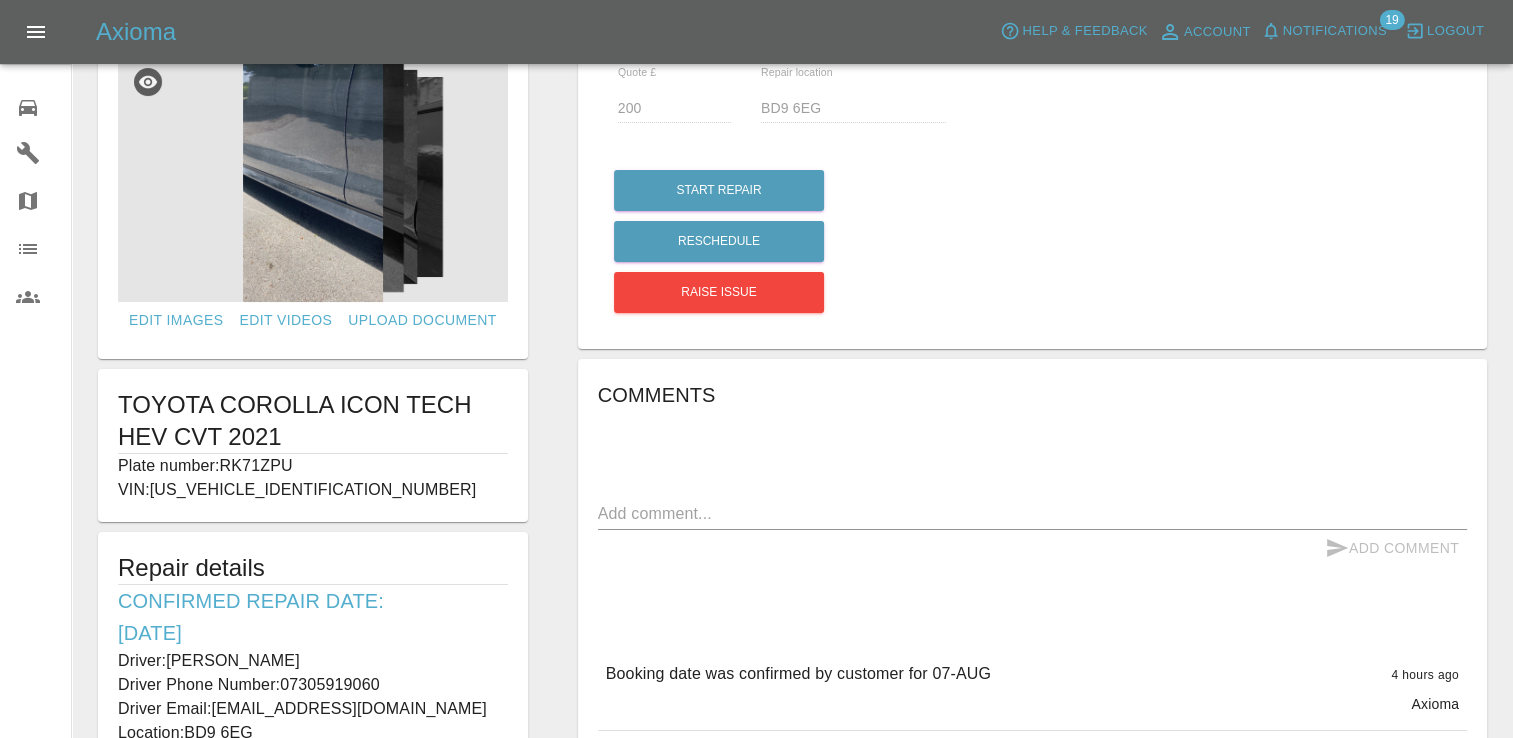 scroll, scrollTop: 0, scrollLeft: 0, axis: both 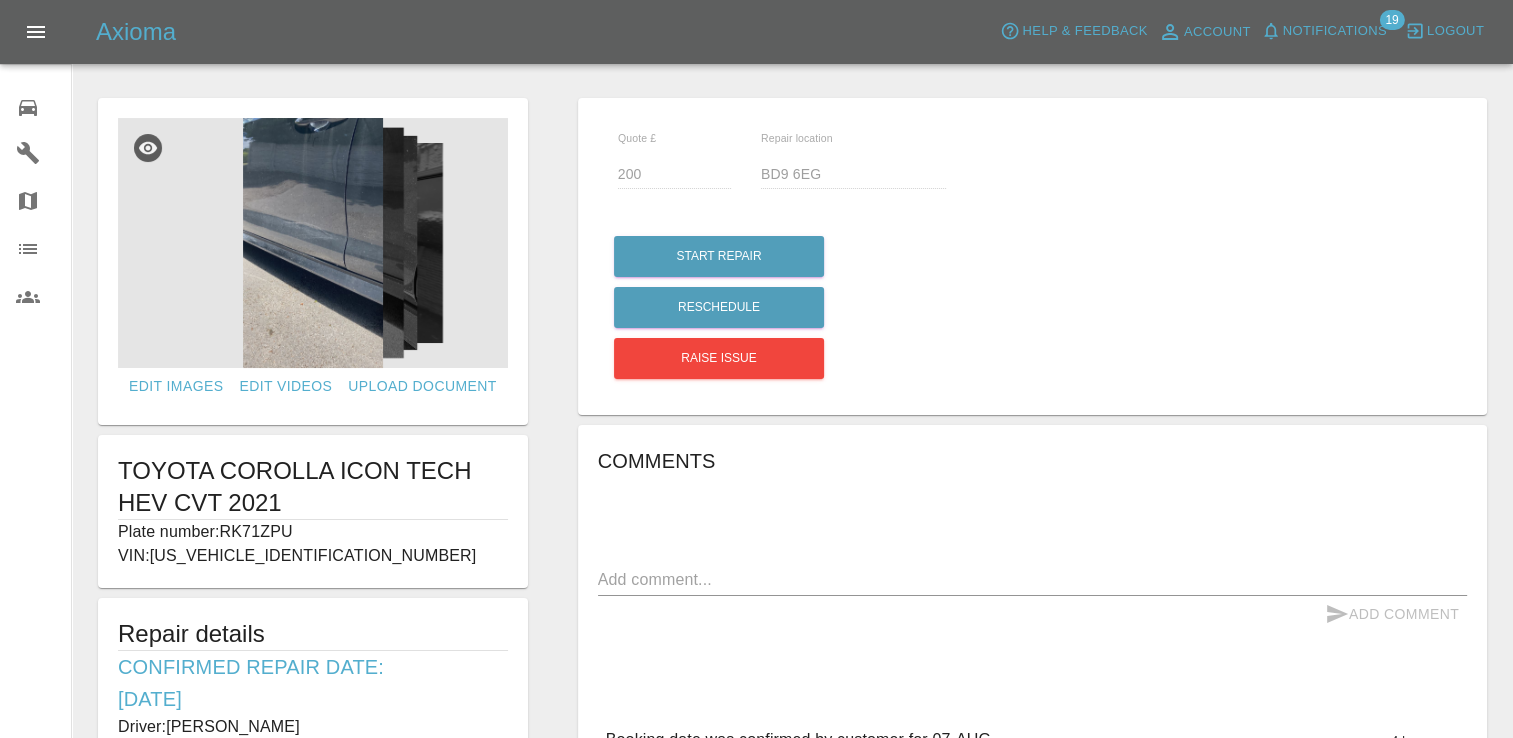 click 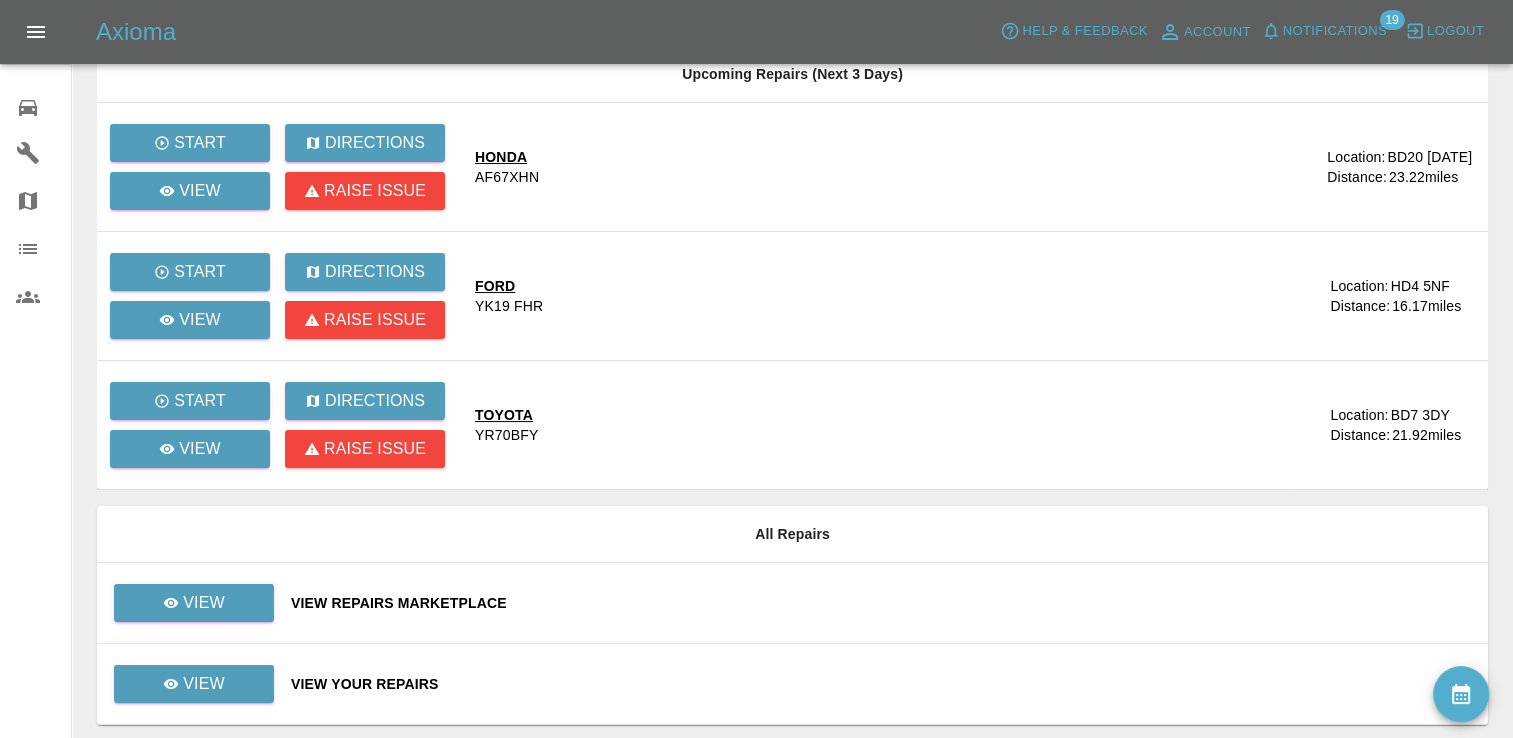 scroll, scrollTop: 222, scrollLeft: 0, axis: vertical 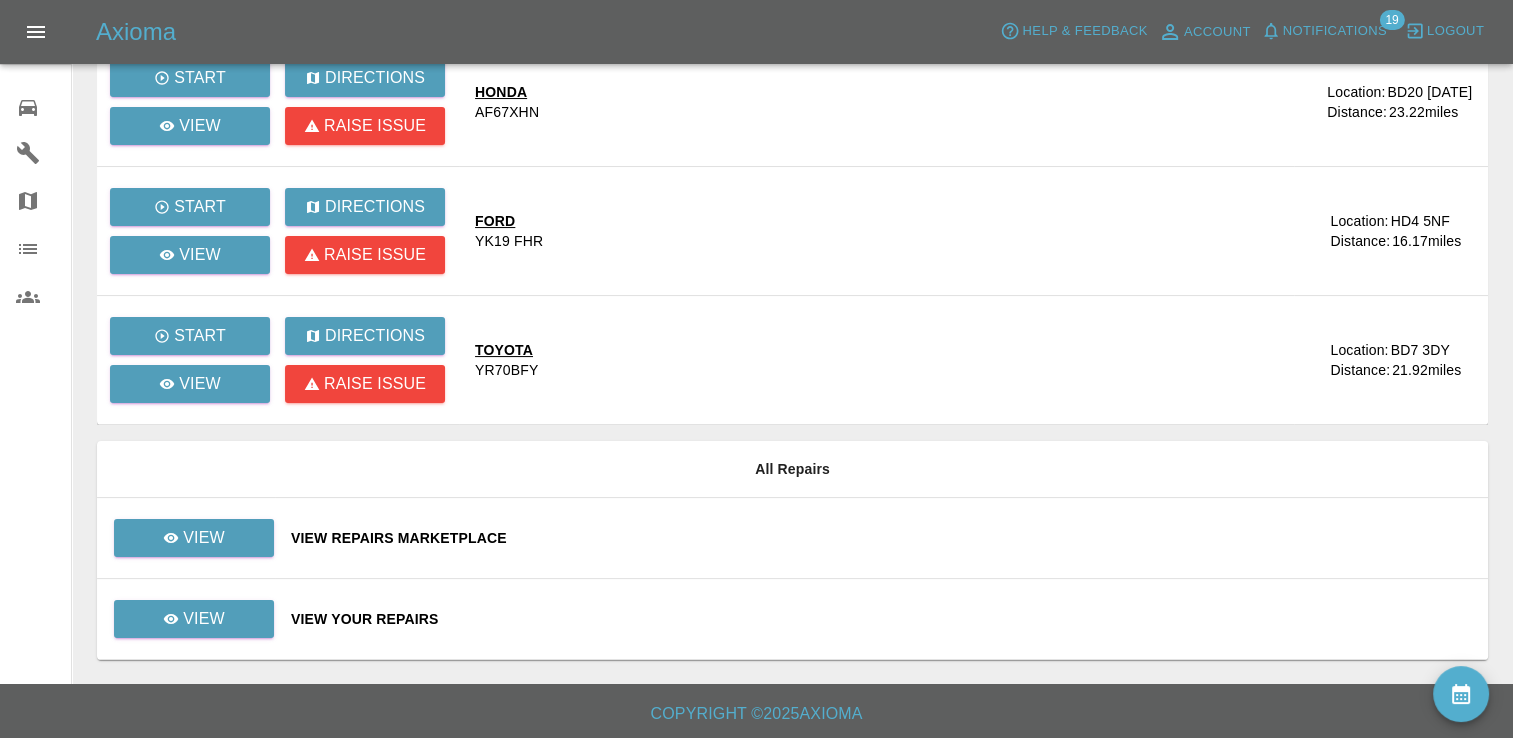 click on "View Repairs Marketplace" at bounding box center (881, 538) 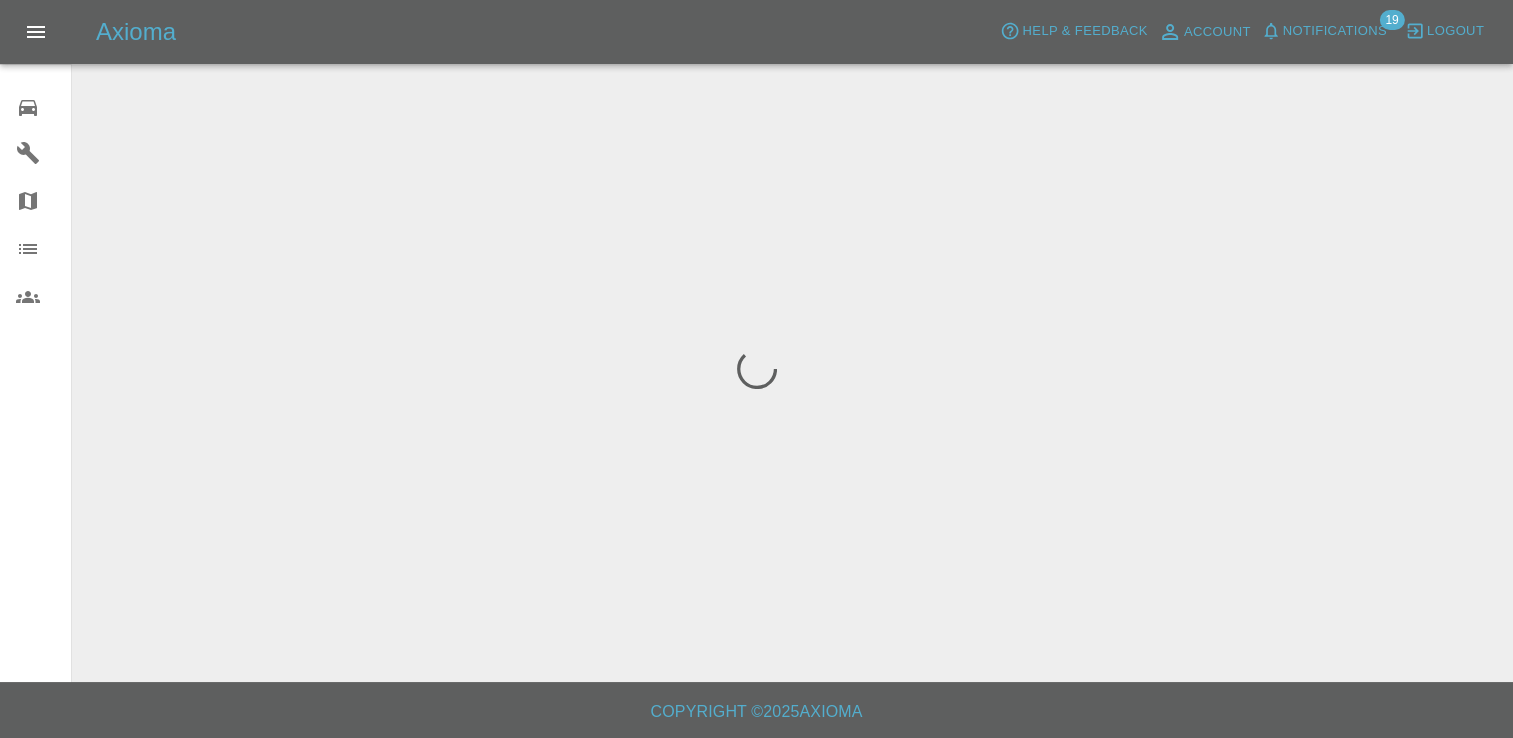 scroll, scrollTop: 0, scrollLeft: 0, axis: both 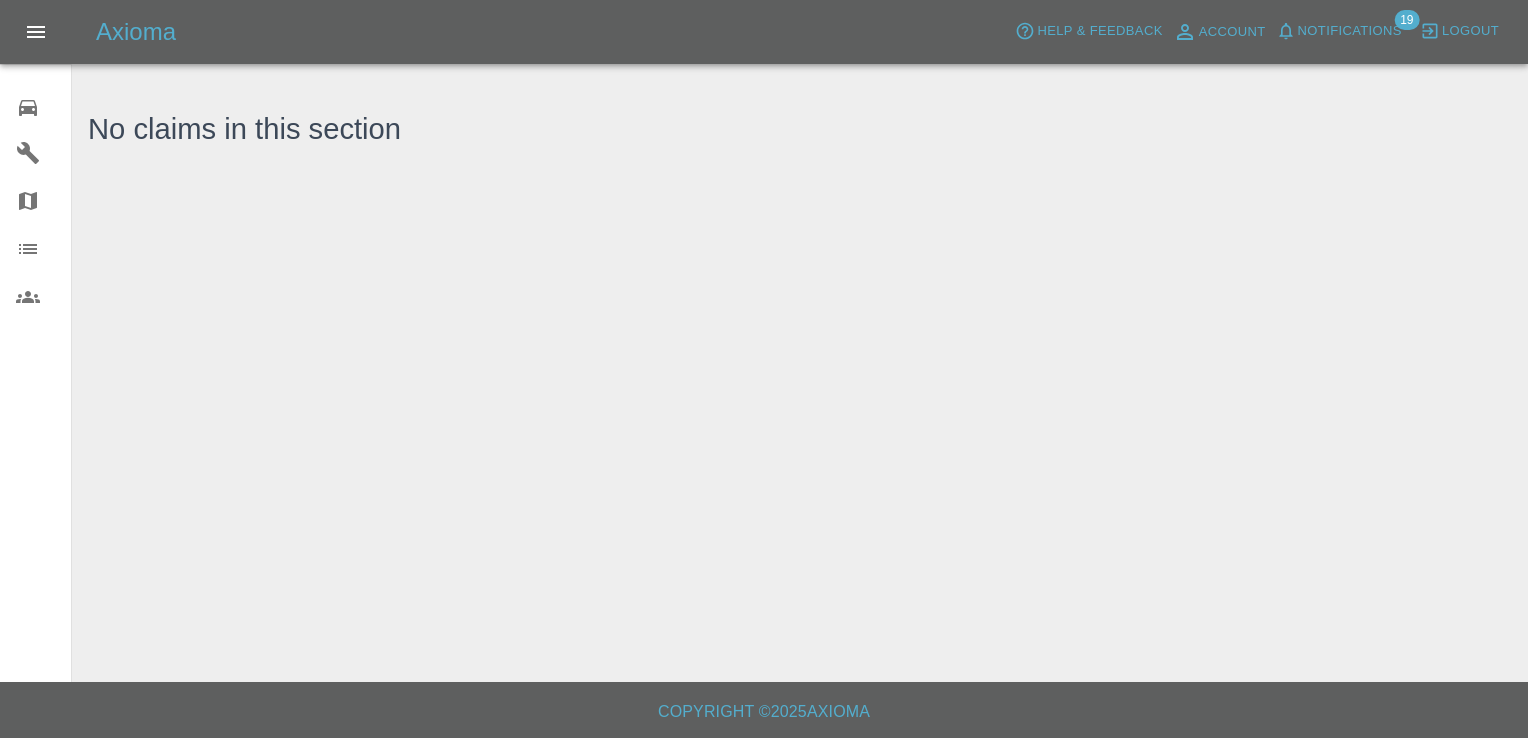 click 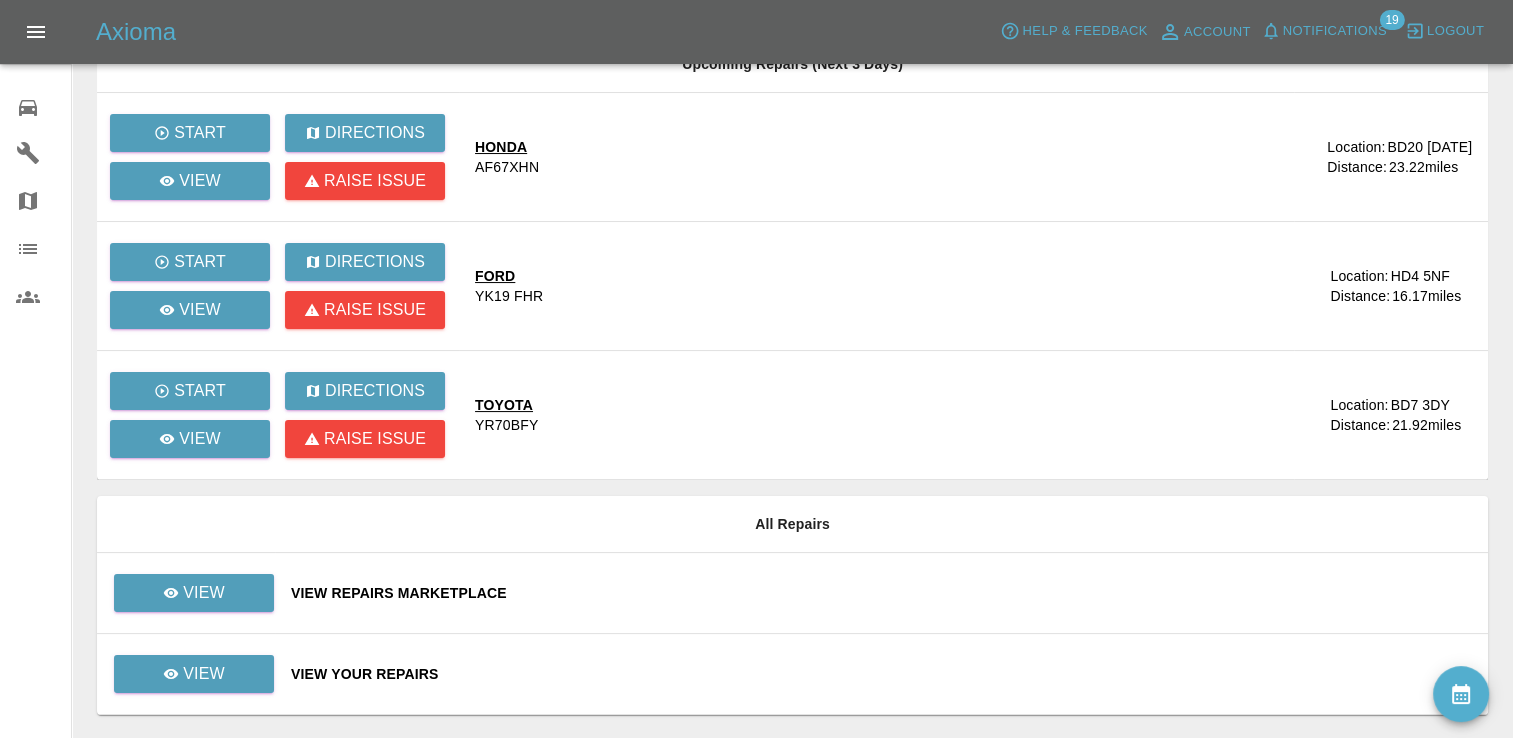 scroll, scrollTop: 222, scrollLeft: 0, axis: vertical 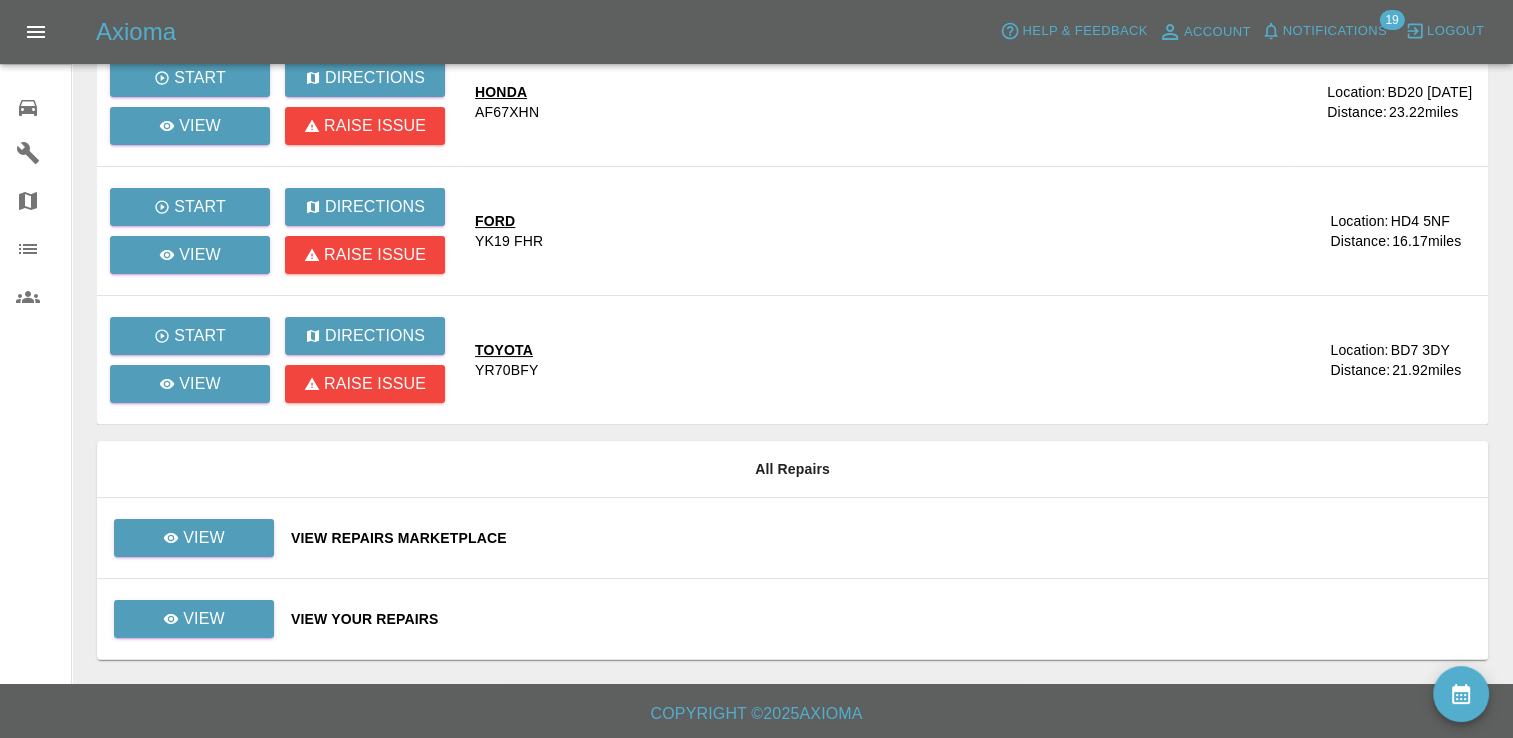 click on "View Repairs Marketplace" at bounding box center (881, 538) 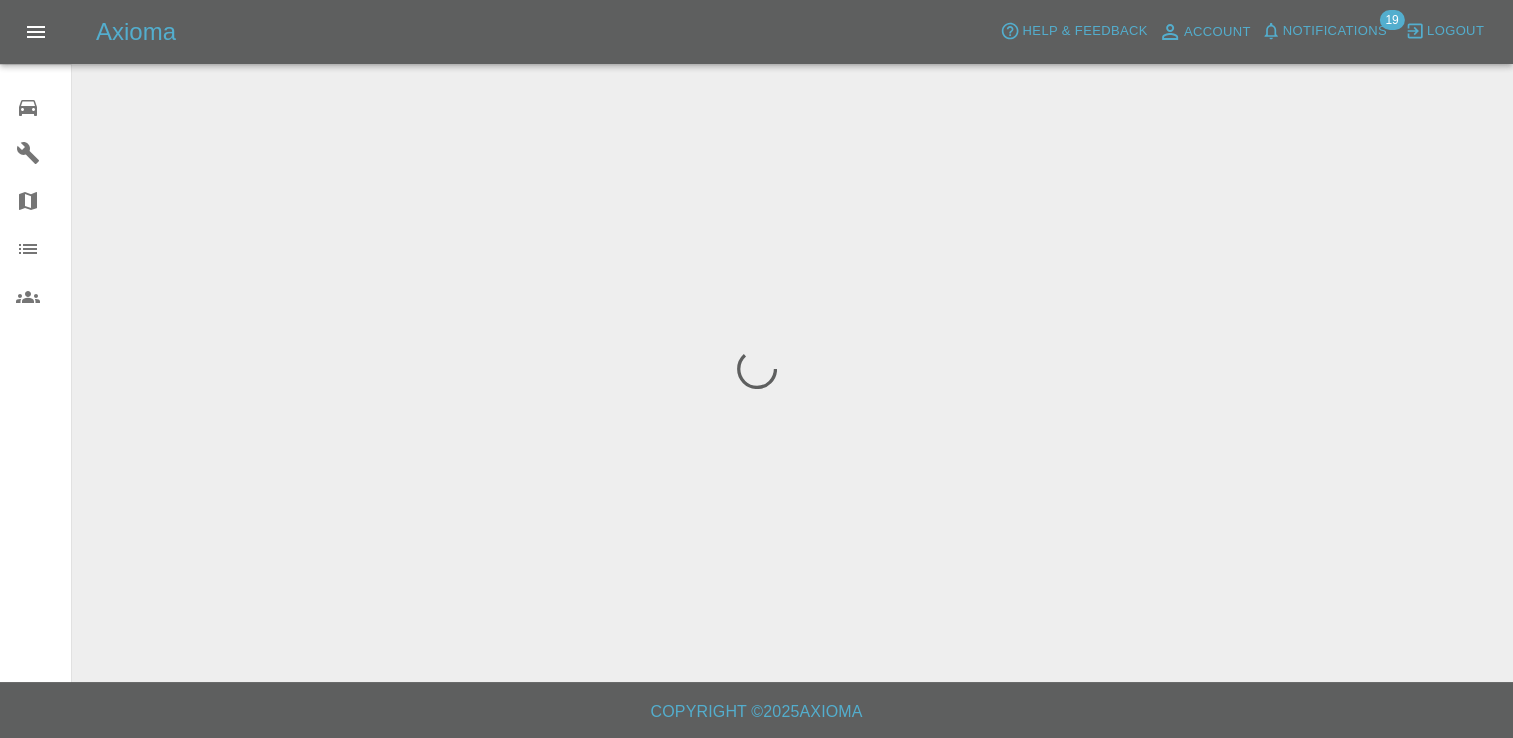 scroll, scrollTop: 0, scrollLeft: 0, axis: both 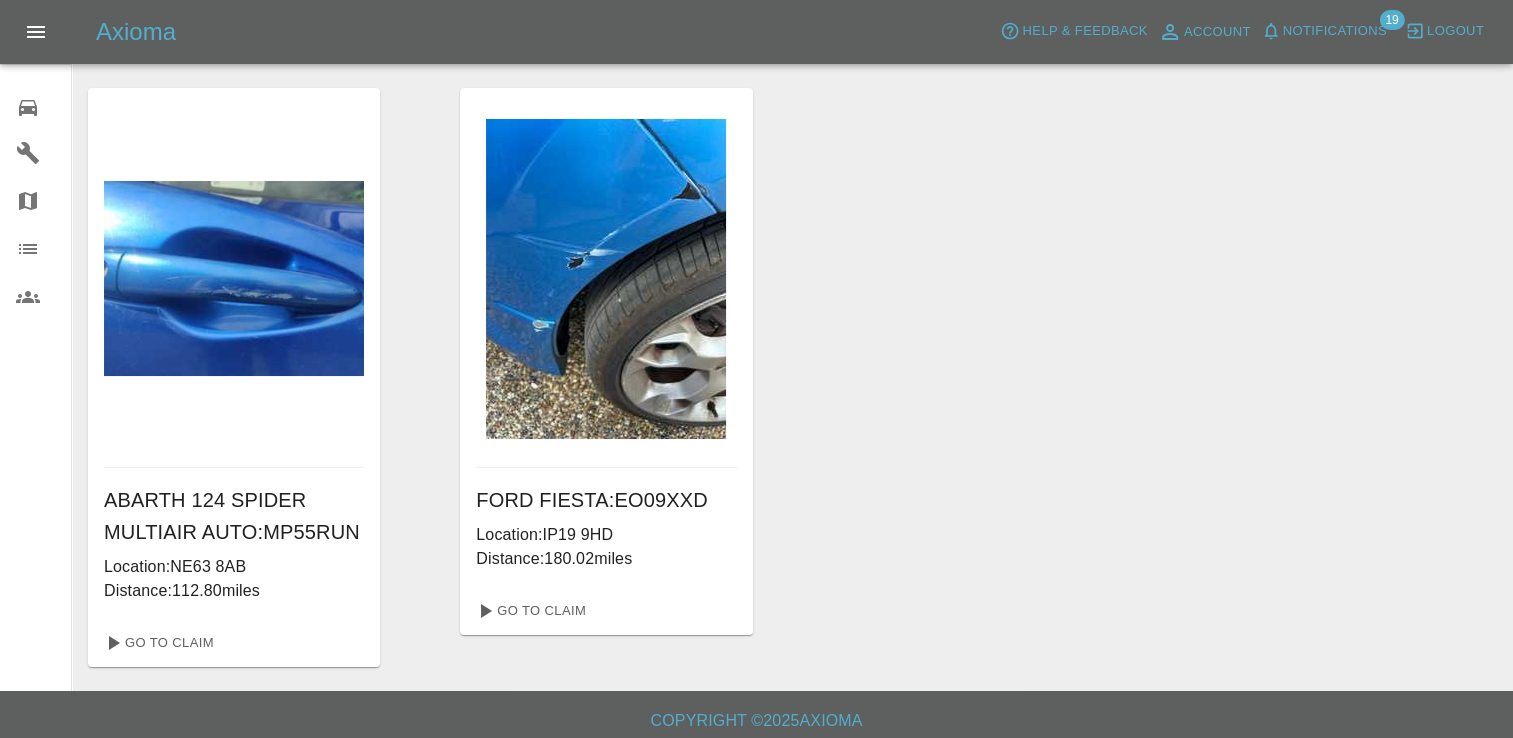 click 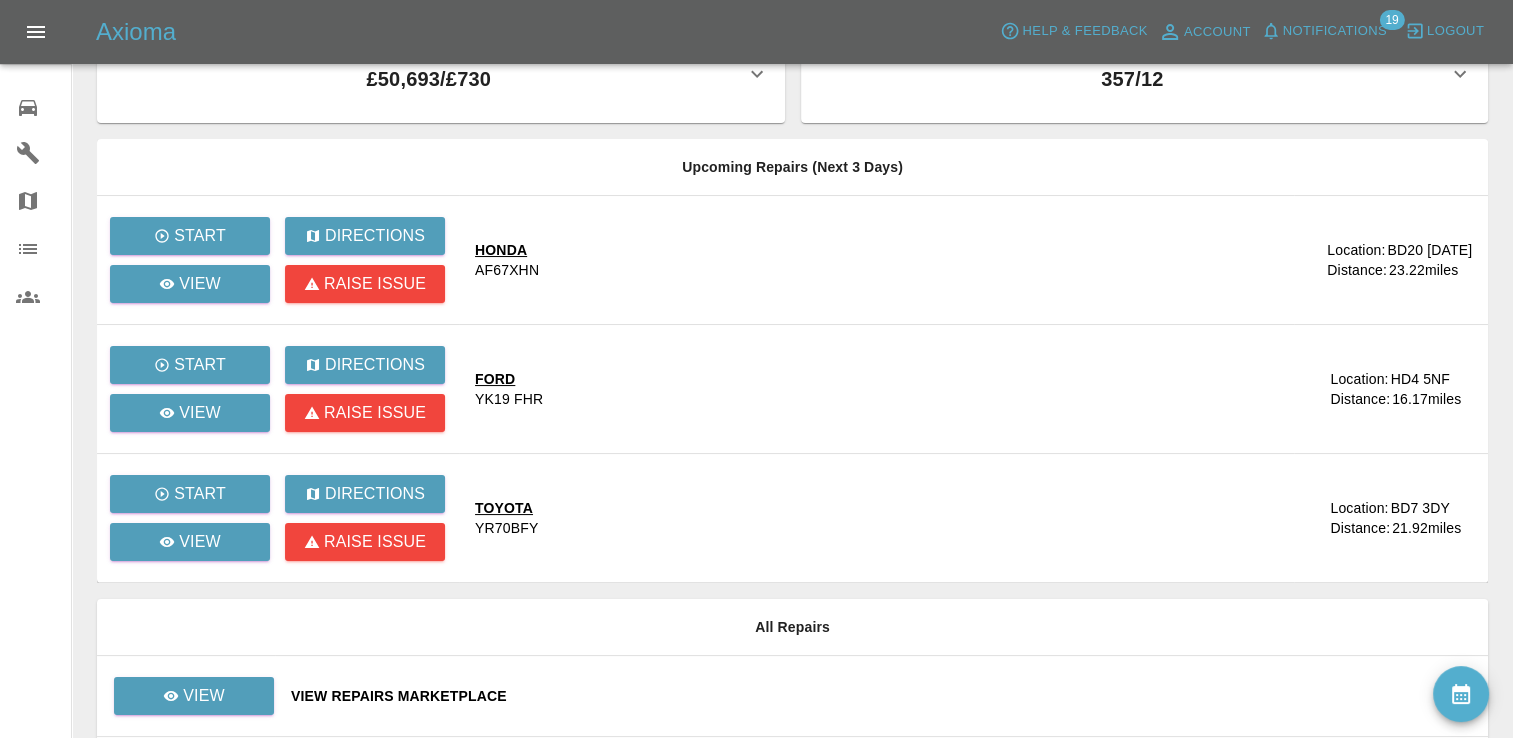 scroll, scrollTop: 64, scrollLeft: 0, axis: vertical 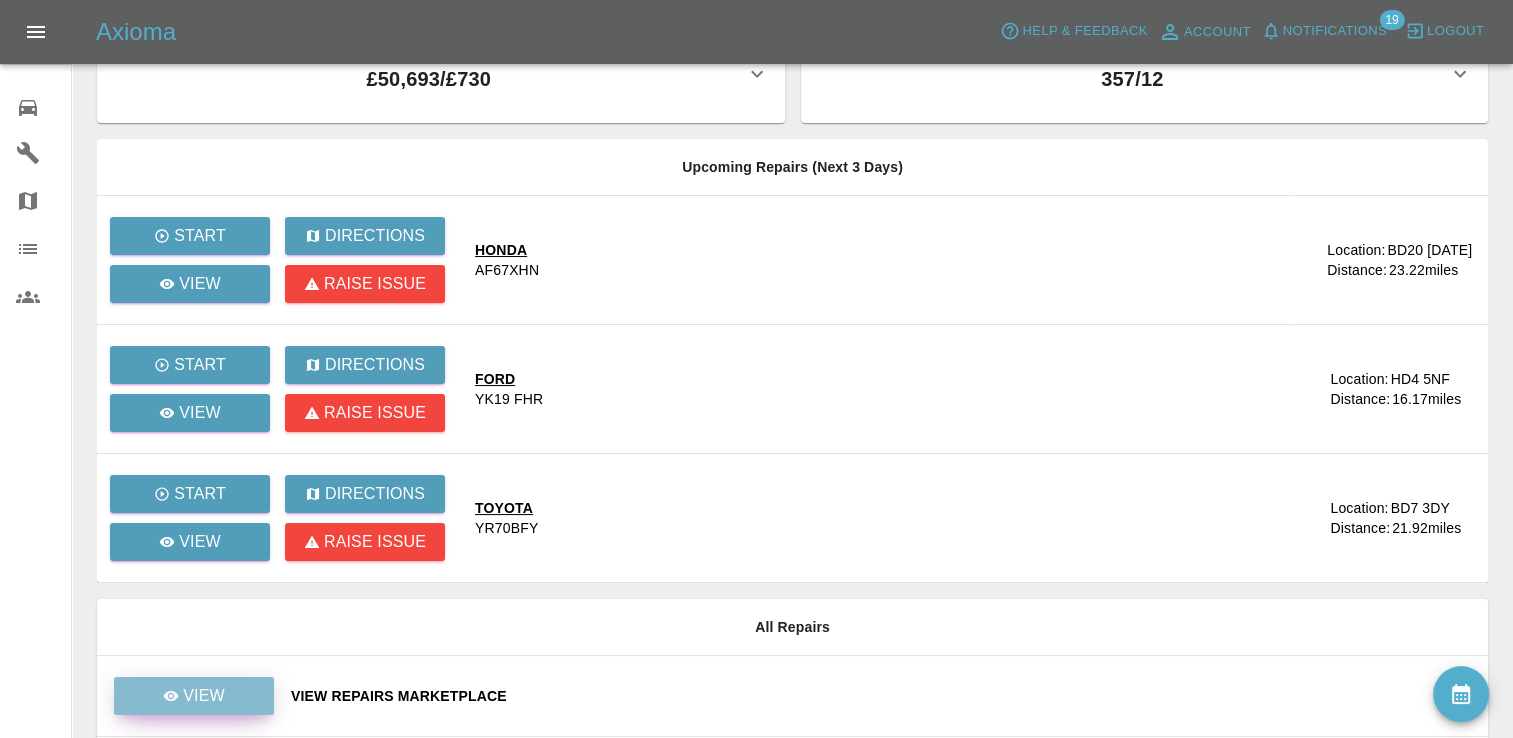 click on "View" at bounding box center (204, 696) 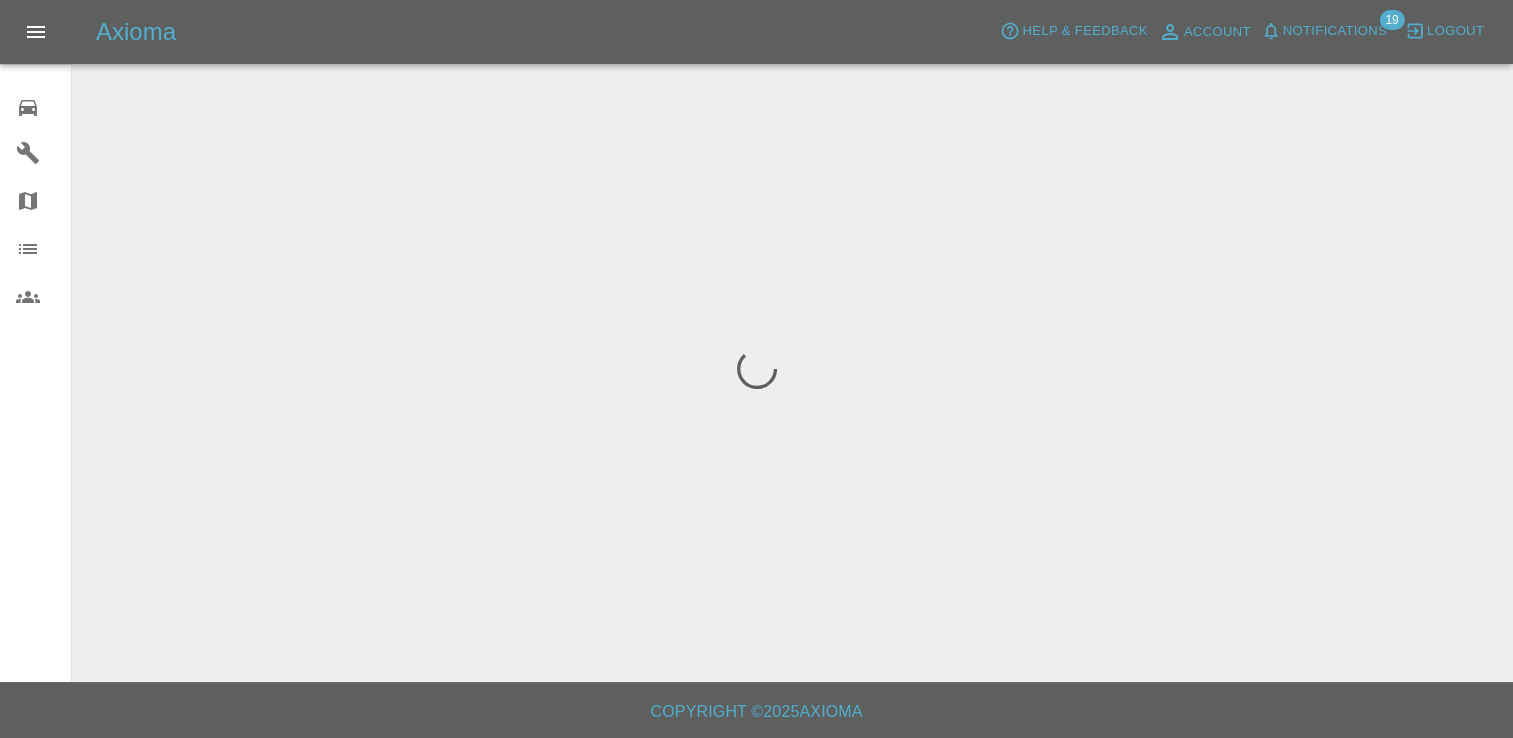 scroll, scrollTop: 0, scrollLeft: 0, axis: both 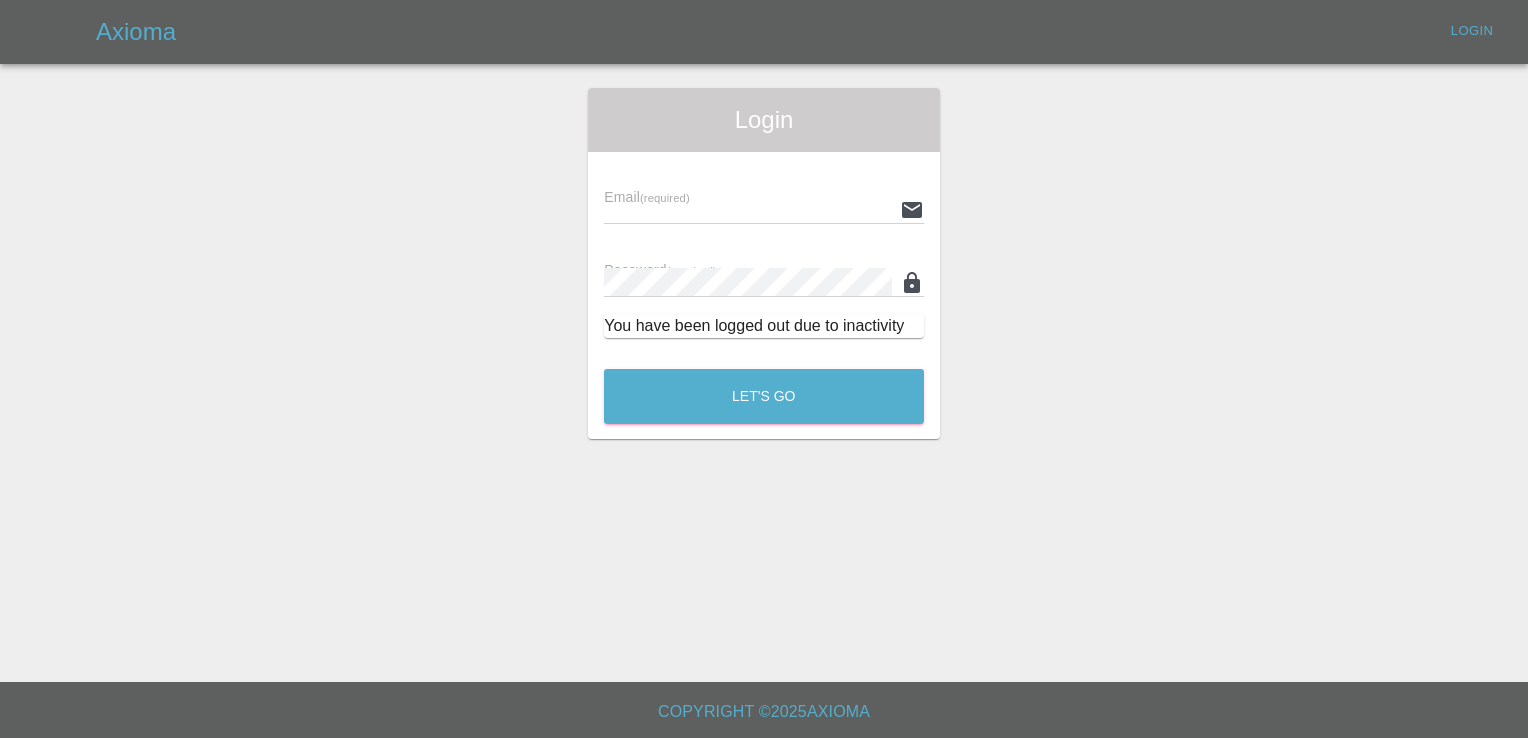 type on "[EMAIL_ADDRESS][DOMAIN_NAME]" 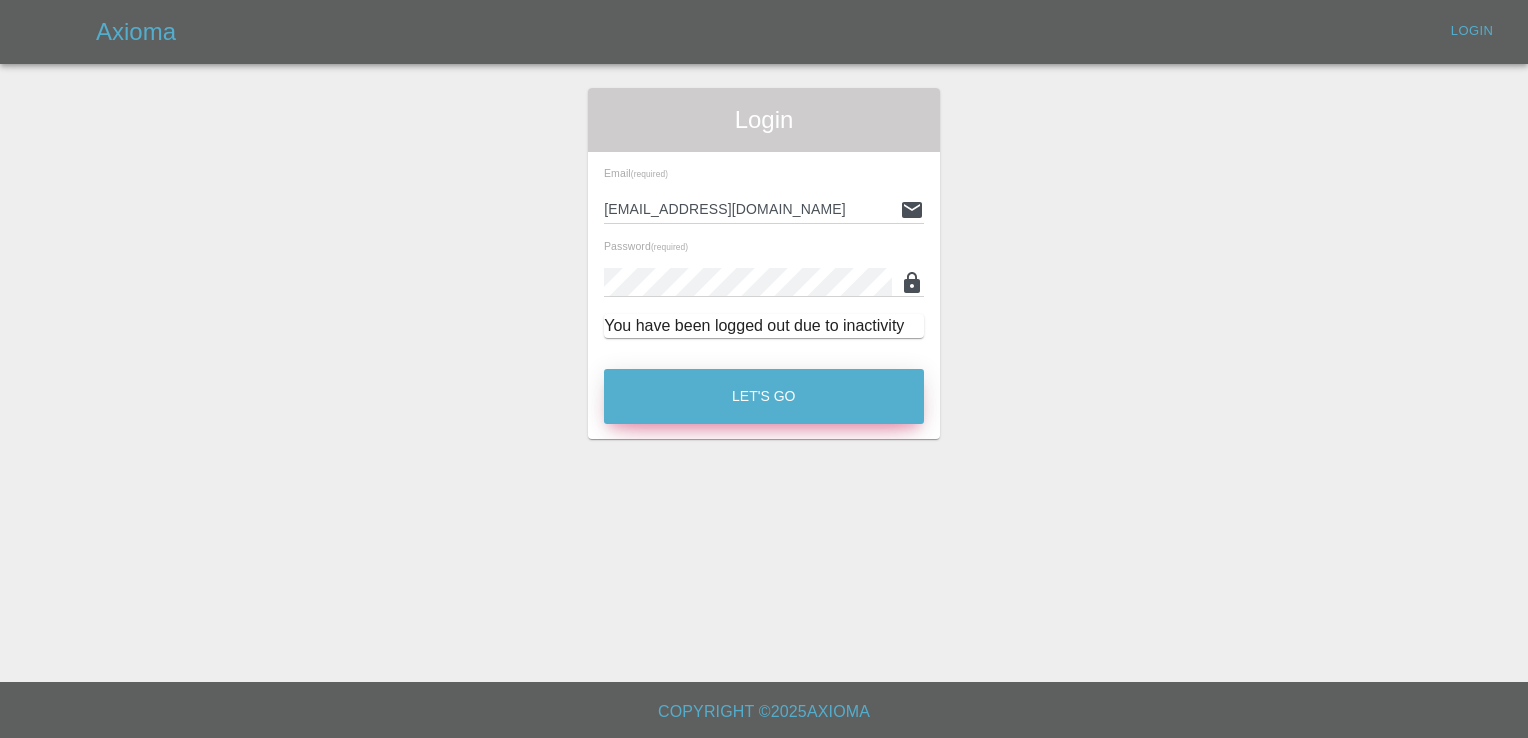 click on "Let's Go" at bounding box center [764, 396] 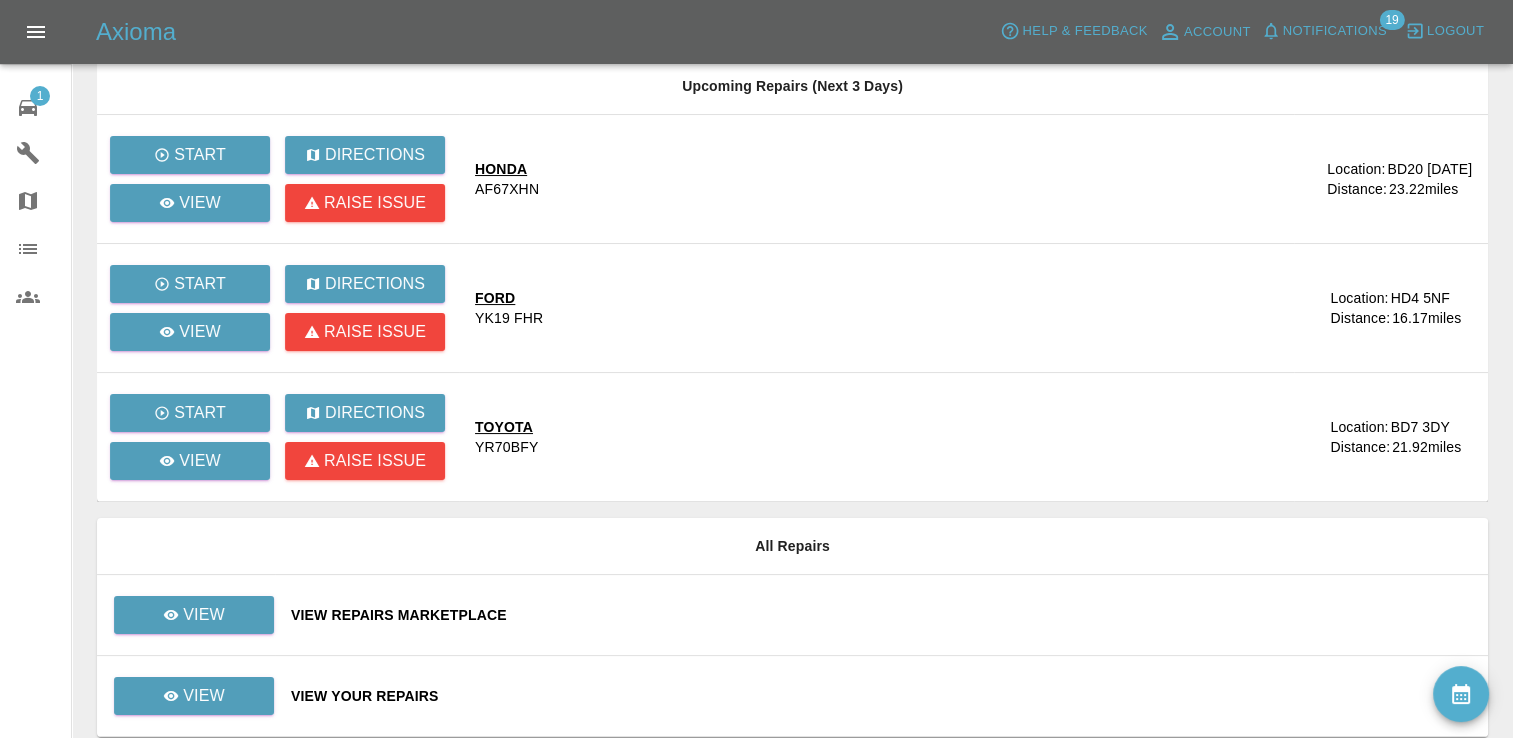 scroll, scrollTop: 222, scrollLeft: 0, axis: vertical 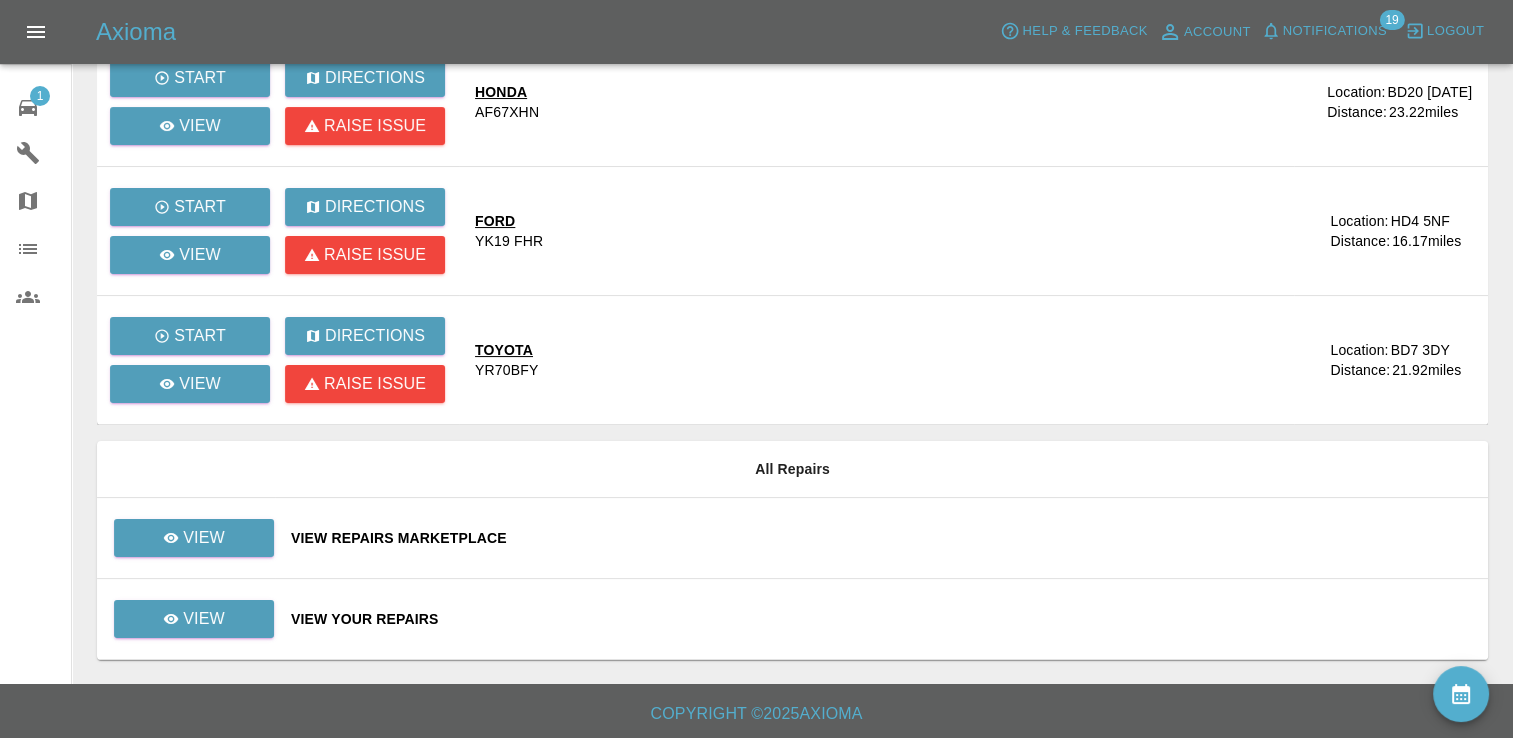 click on "View Repairs Marketplace" at bounding box center [881, 538] 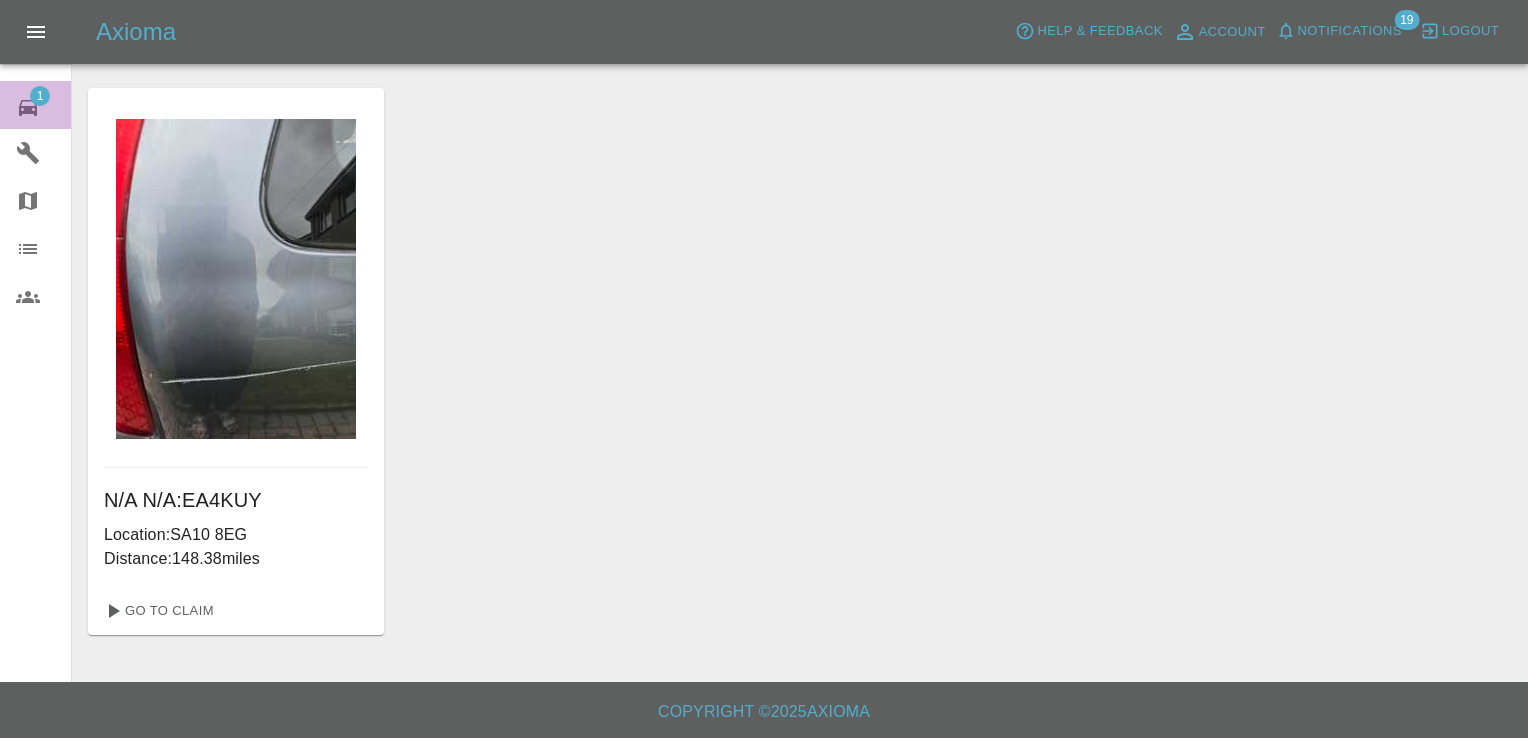click on "1" at bounding box center (40, 96) 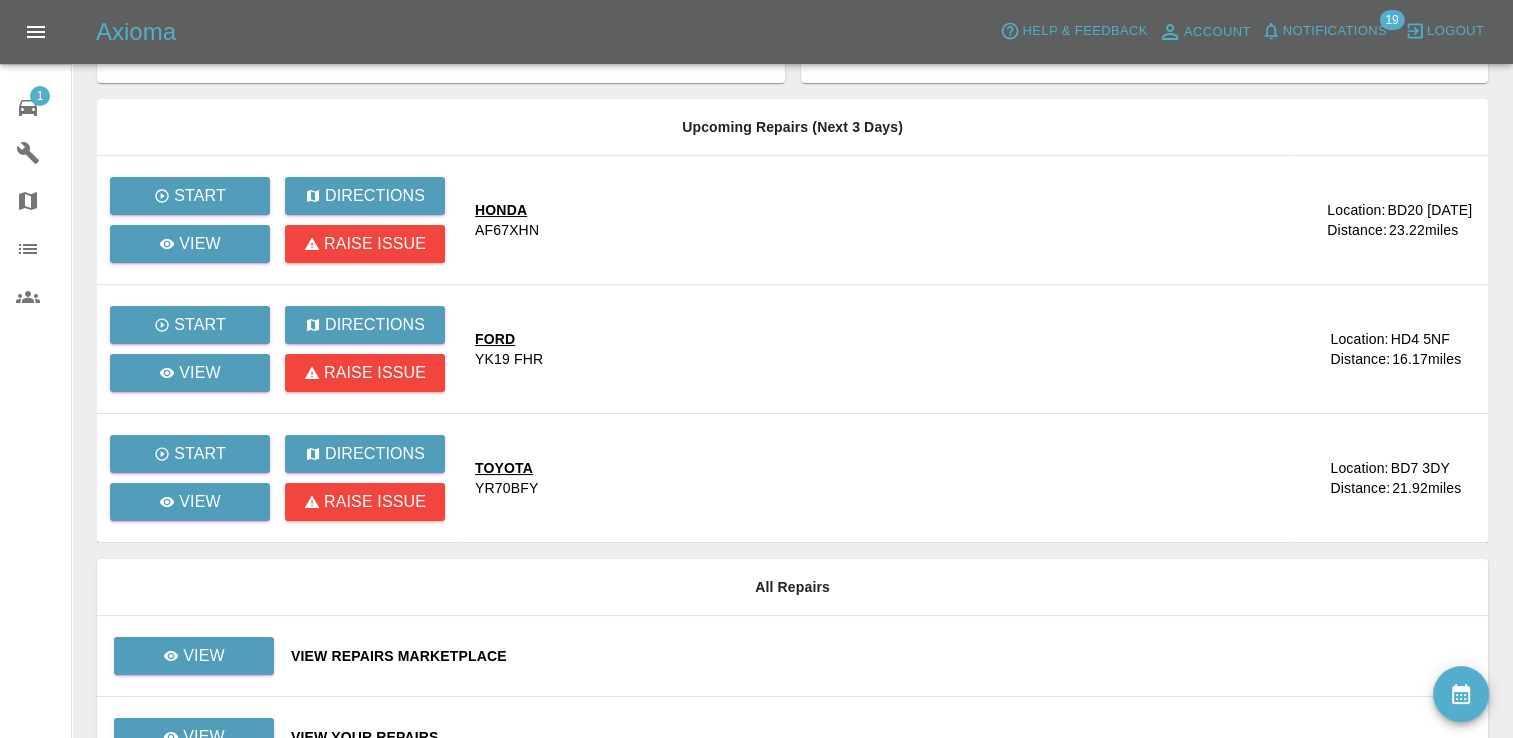 scroll, scrollTop: 222, scrollLeft: 0, axis: vertical 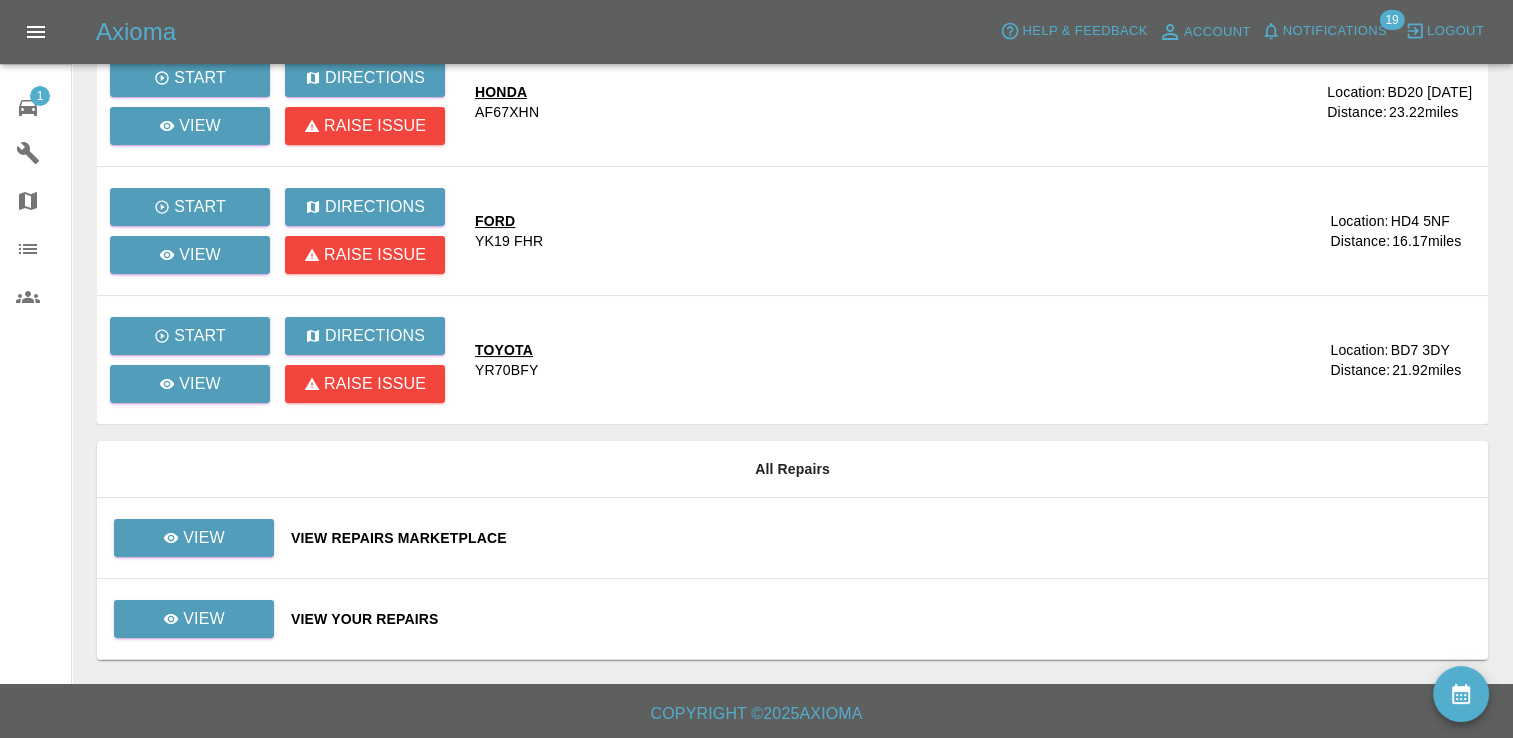 click on "View Repairs Marketplace" at bounding box center [881, 538] 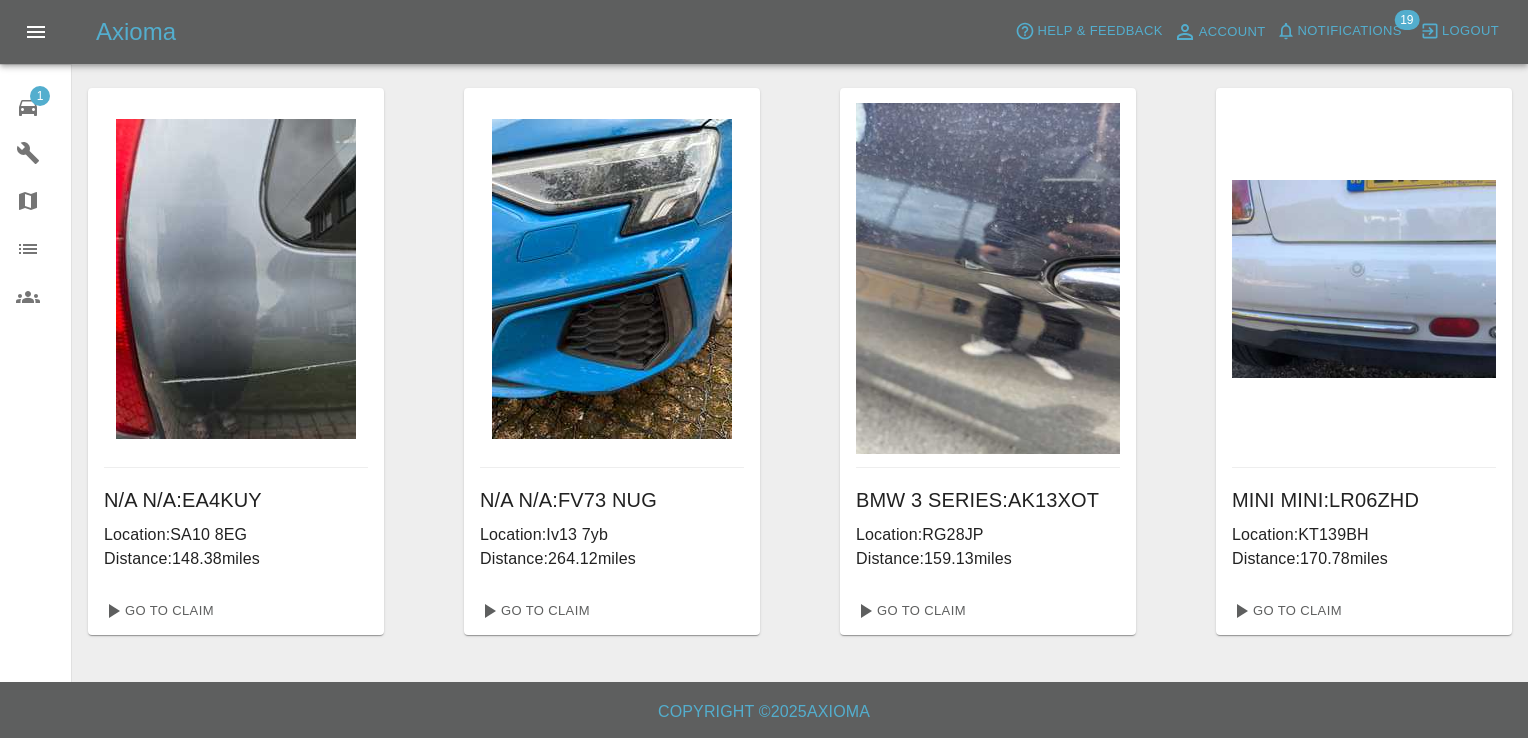 click 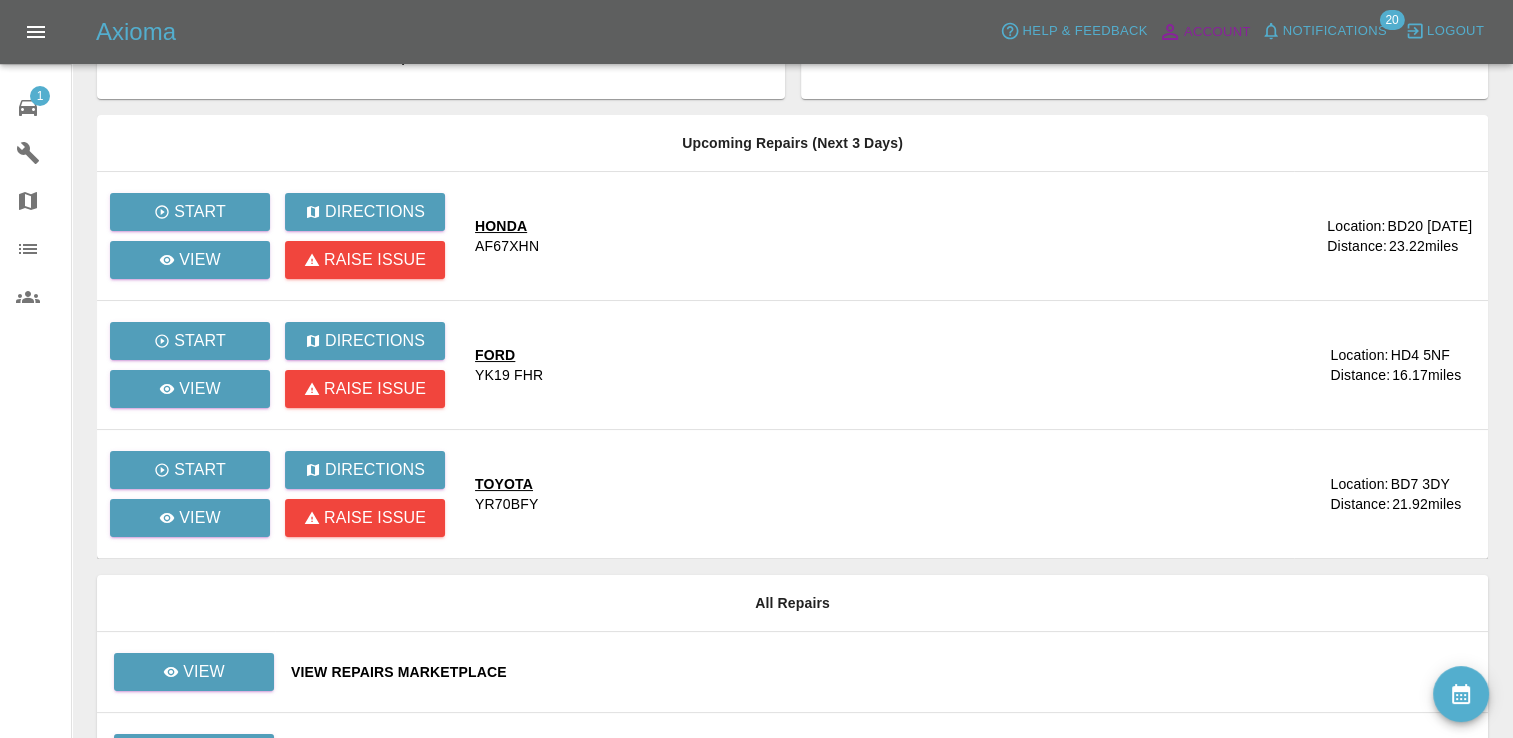 scroll, scrollTop: 222, scrollLeft: 0, axis: vertical 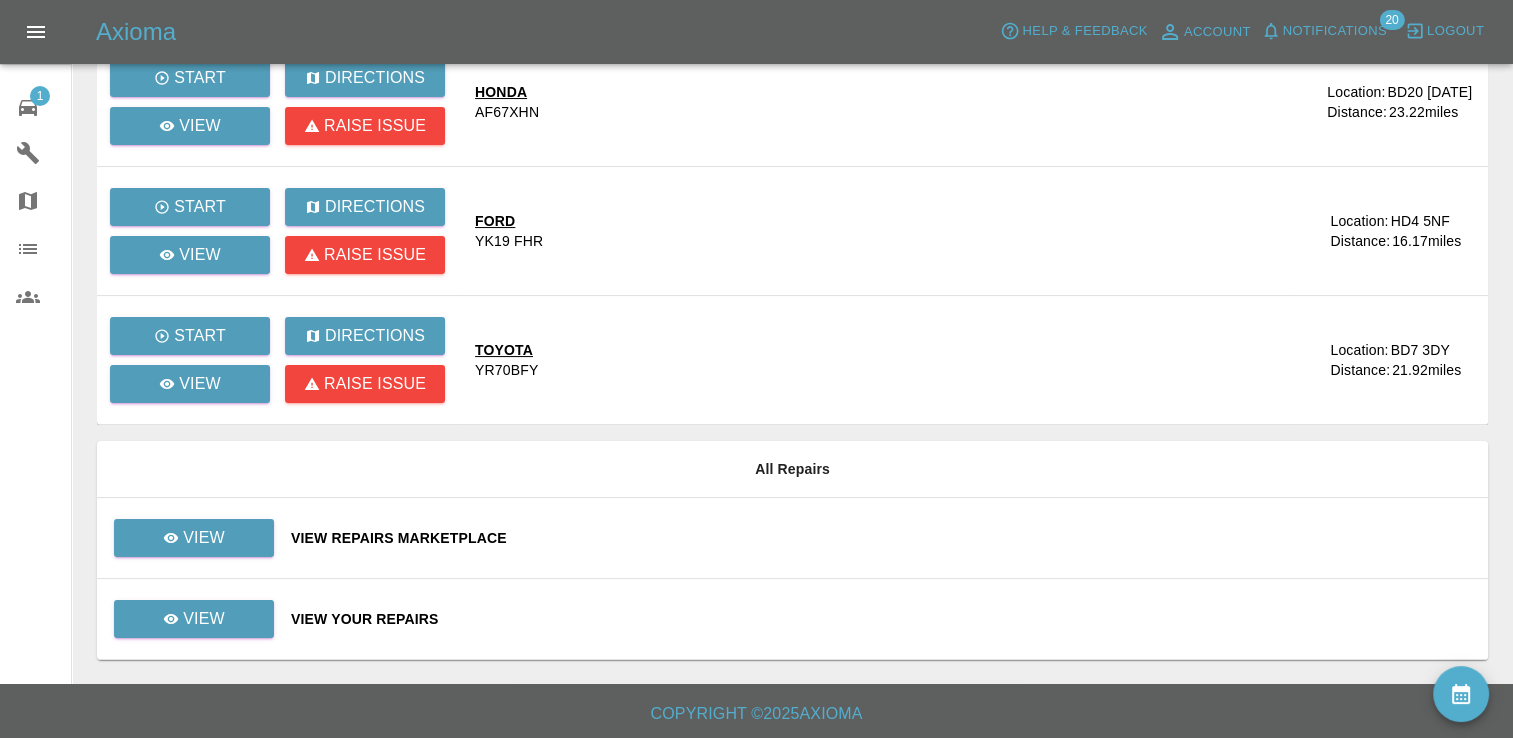 click on "View Your Repairs" at bounding box center (881, 619) 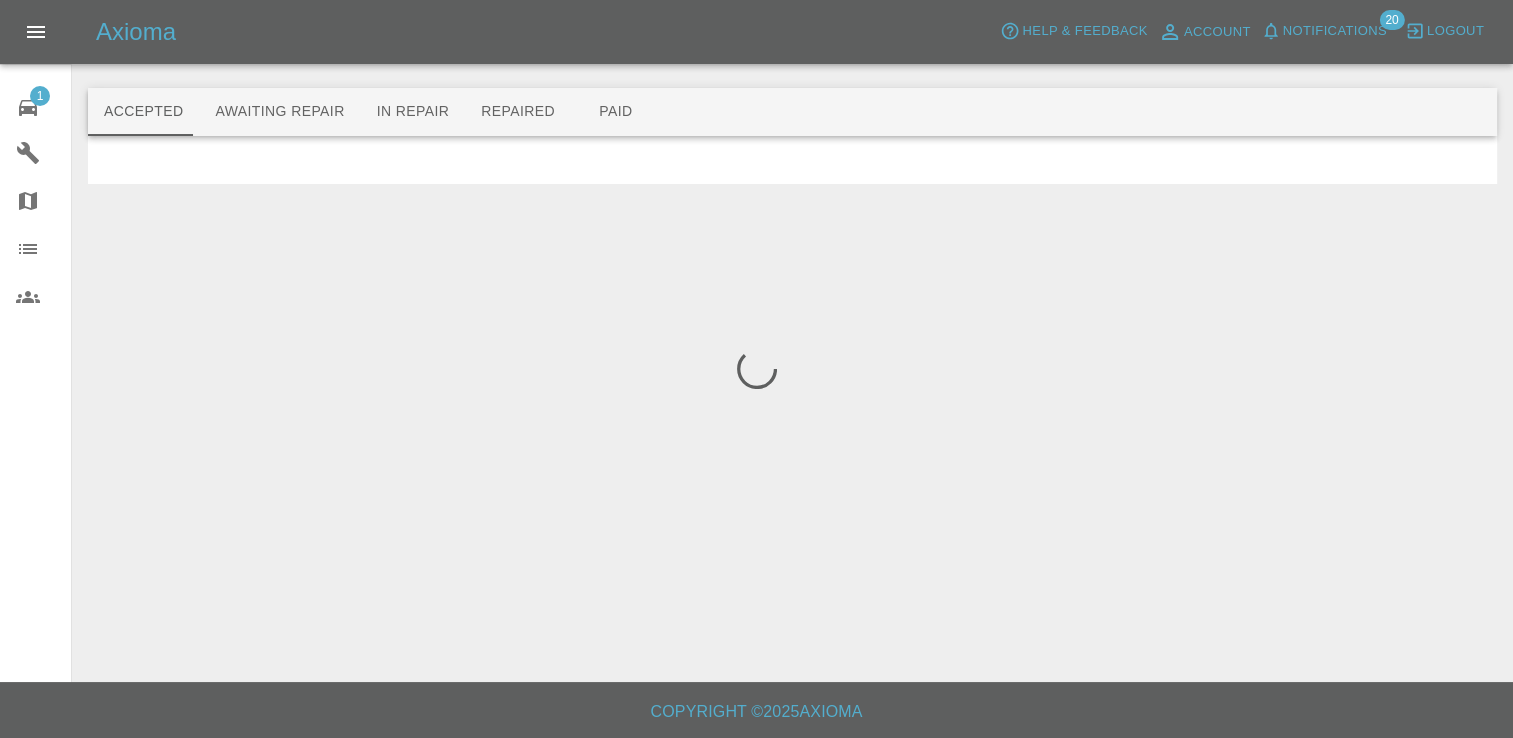 scroll, scrollTop: 0, scrollLeft: 0, axis: both 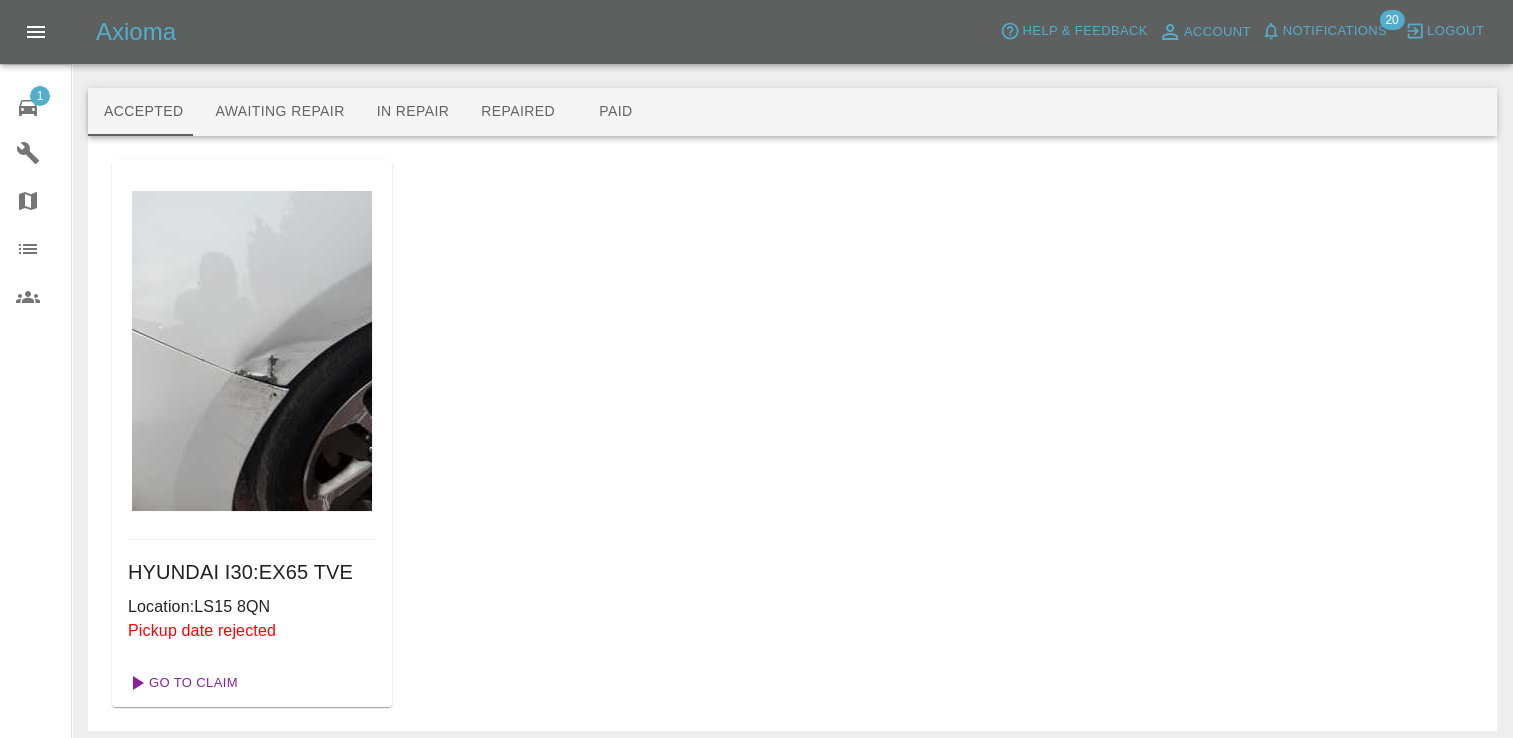 click on "Go To Claim" at bounding box center [181, 683] 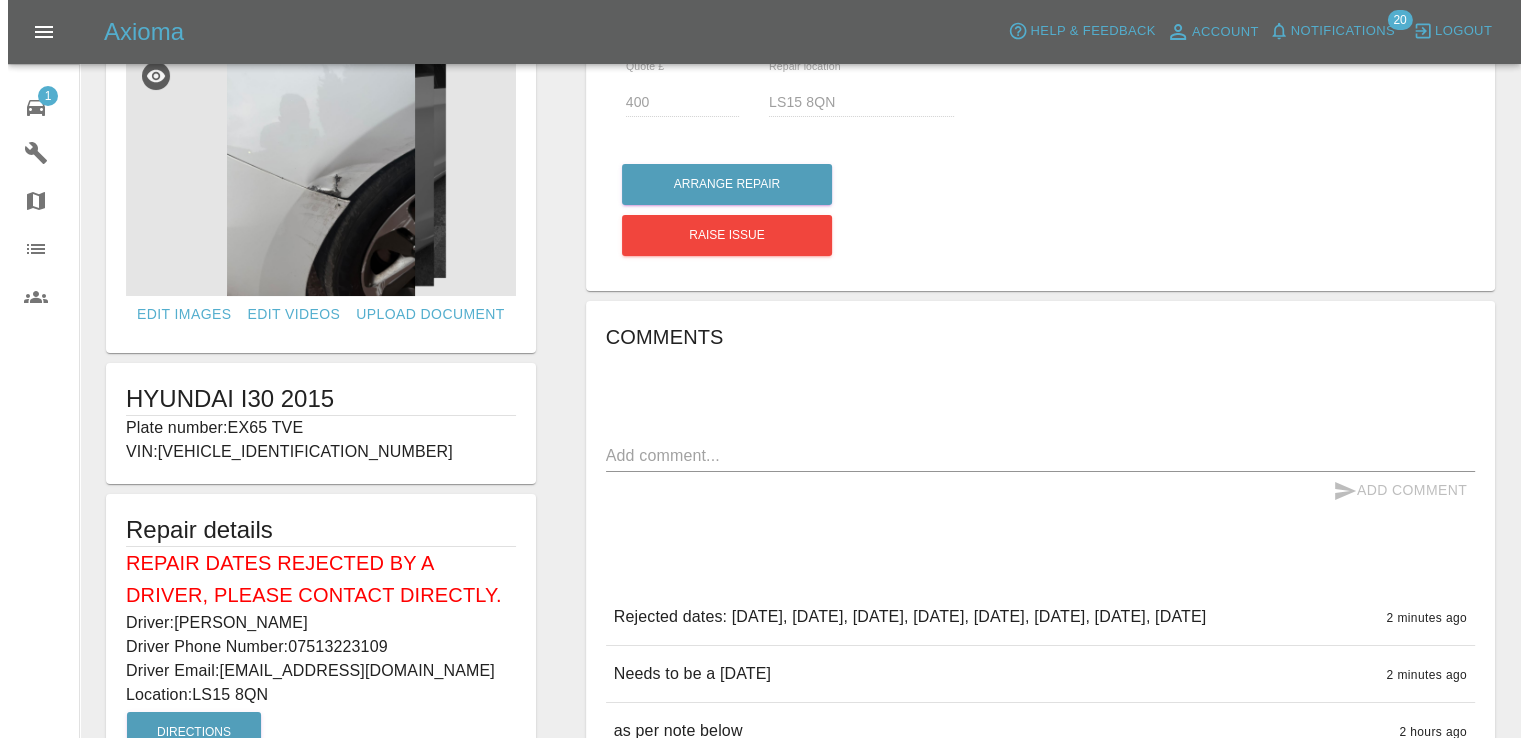 scroll, scrollTop: 68, scrollLeft: 0, axis: vertical 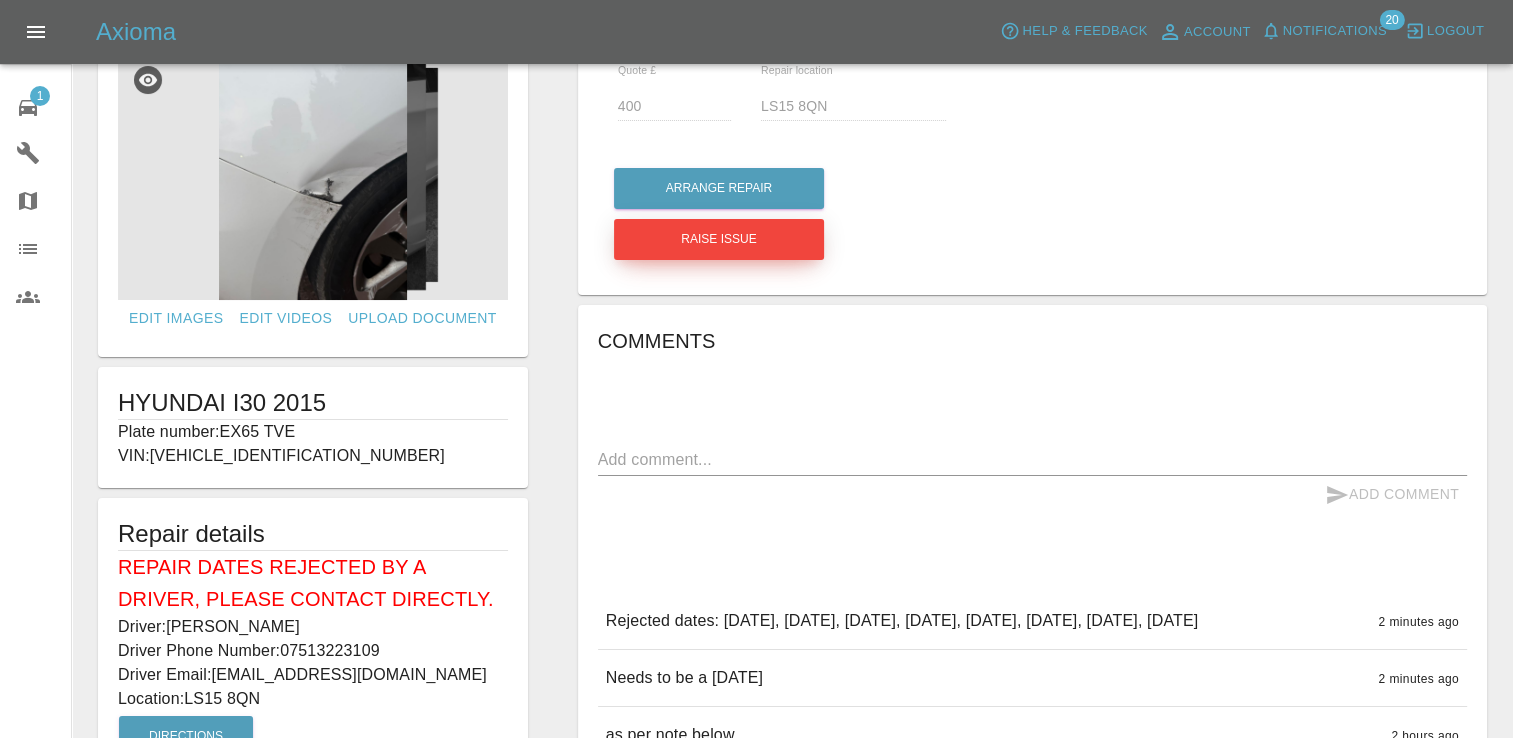 click on "Raise issue" at bounding box center [719, 239] 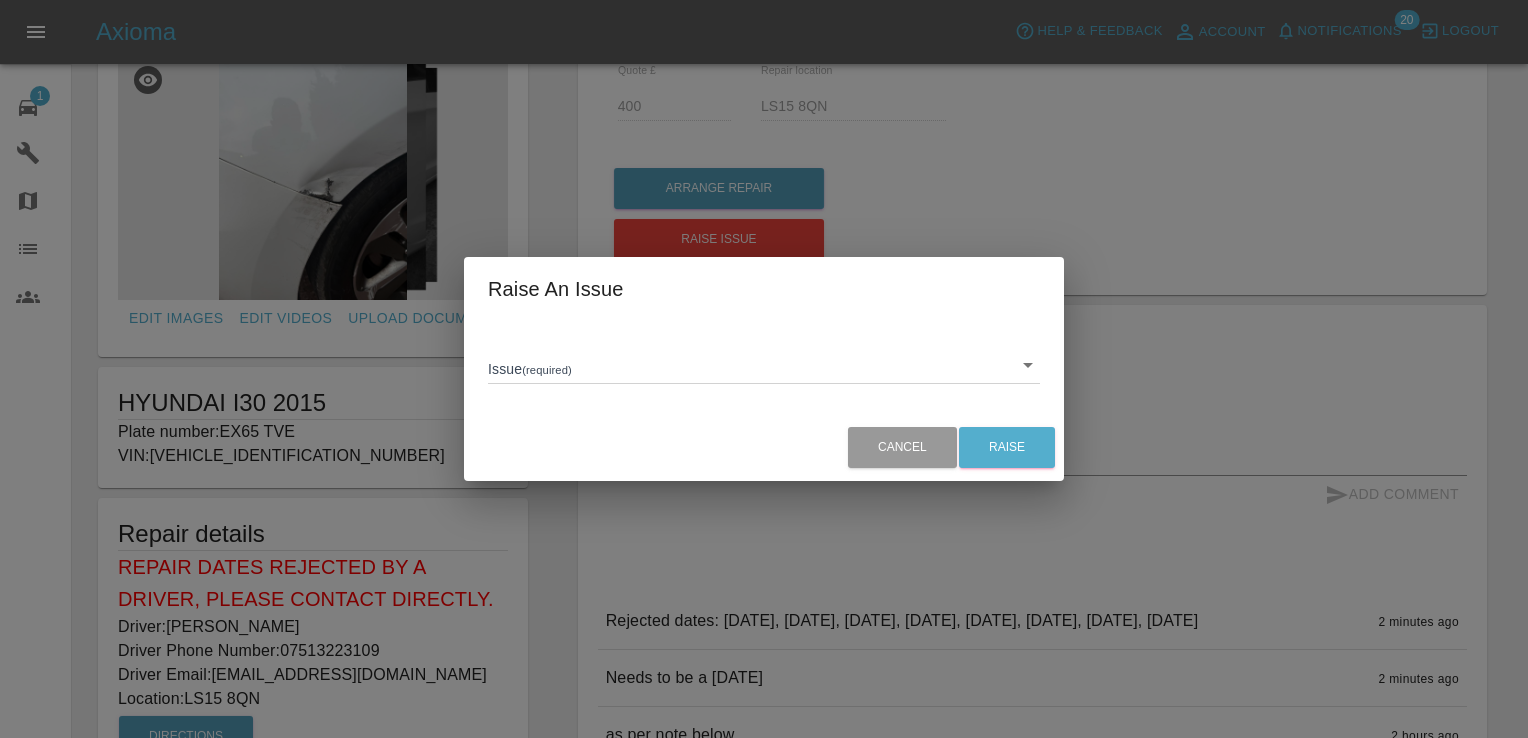 click on "Axioma Help & Feedback Account Notifications 20 Logout 1 Repair home Garages Map Organization Users Edit Images Edit Videos Upload Document HYUNDAI   I30   2015 Plate number:  EX65 TVE VIN:  [VEHICLE_IDENTIFICATION_NUMBER] Repair details Repair dates rejected by a driver, please contact directly. Driver:  [PERSON_NAME] Driver Phone Number:  07513223109 Driver Email:  [EMAIL_ADDRESS][DOMAIN_NAME]  Location:  LS15 8QN Directions Claim Details Quote £ 400 Repair location LS15 8QN Arrange Repair Raise issue Comments x Add Comment Rejected dates: [DATE], [DATE], [DATE], [DATE], [DATE], [DATE], [DATE], [DATE] 2 minutes ago Rejected dates: [DATE], [DATE], [DATE], [DATE], [DATE], [DATE], [DATE], [DATE] 2 minutes ago Needs to be a [DATE] Needs to be a [DATE] as per note below 2 hours ago [PERSON_NAME] as per note below 2 hours ago [PERSON_NAME] a day ago 2025" at bounding box center [764, 647] 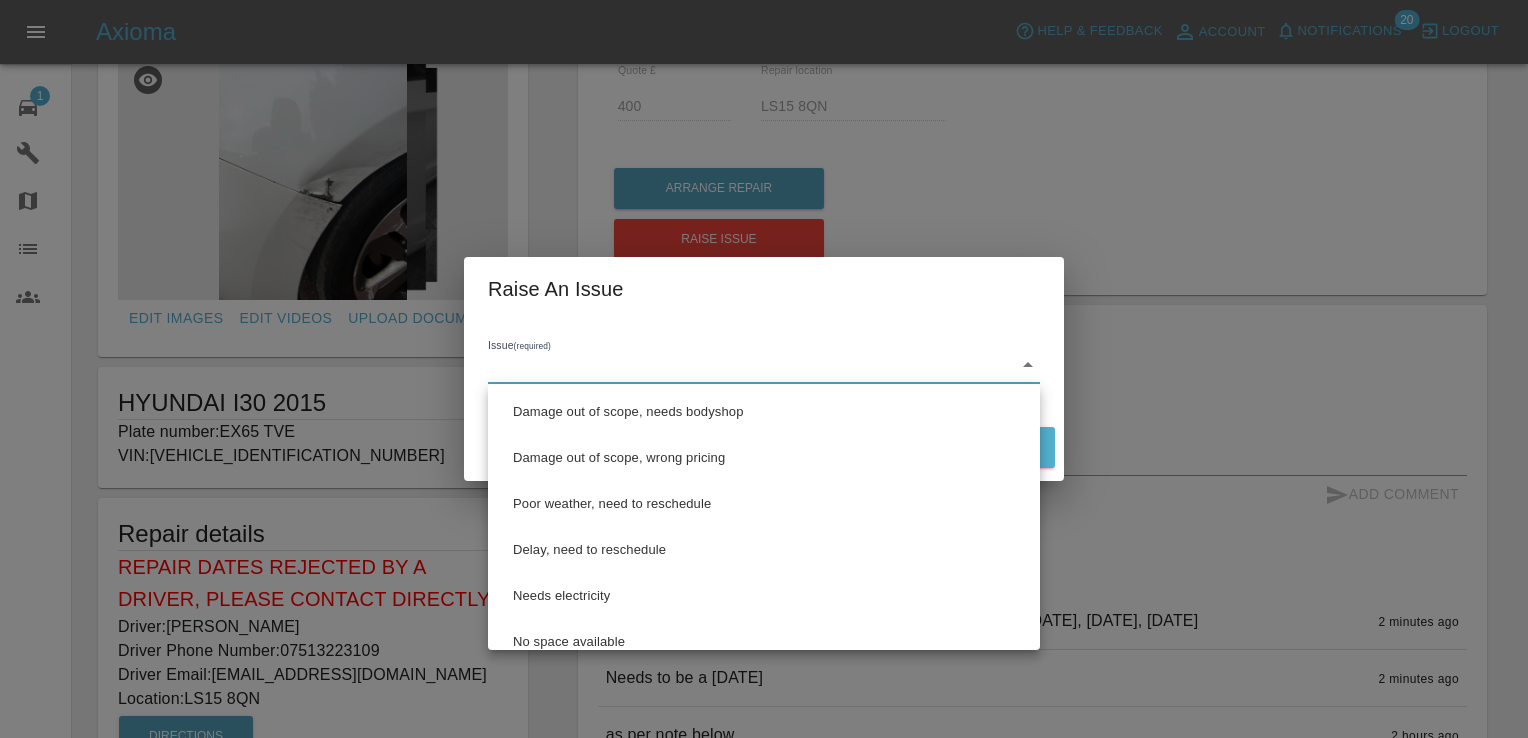scroll, scrollTop: 66, scrollLeft: 0, axis: vertical 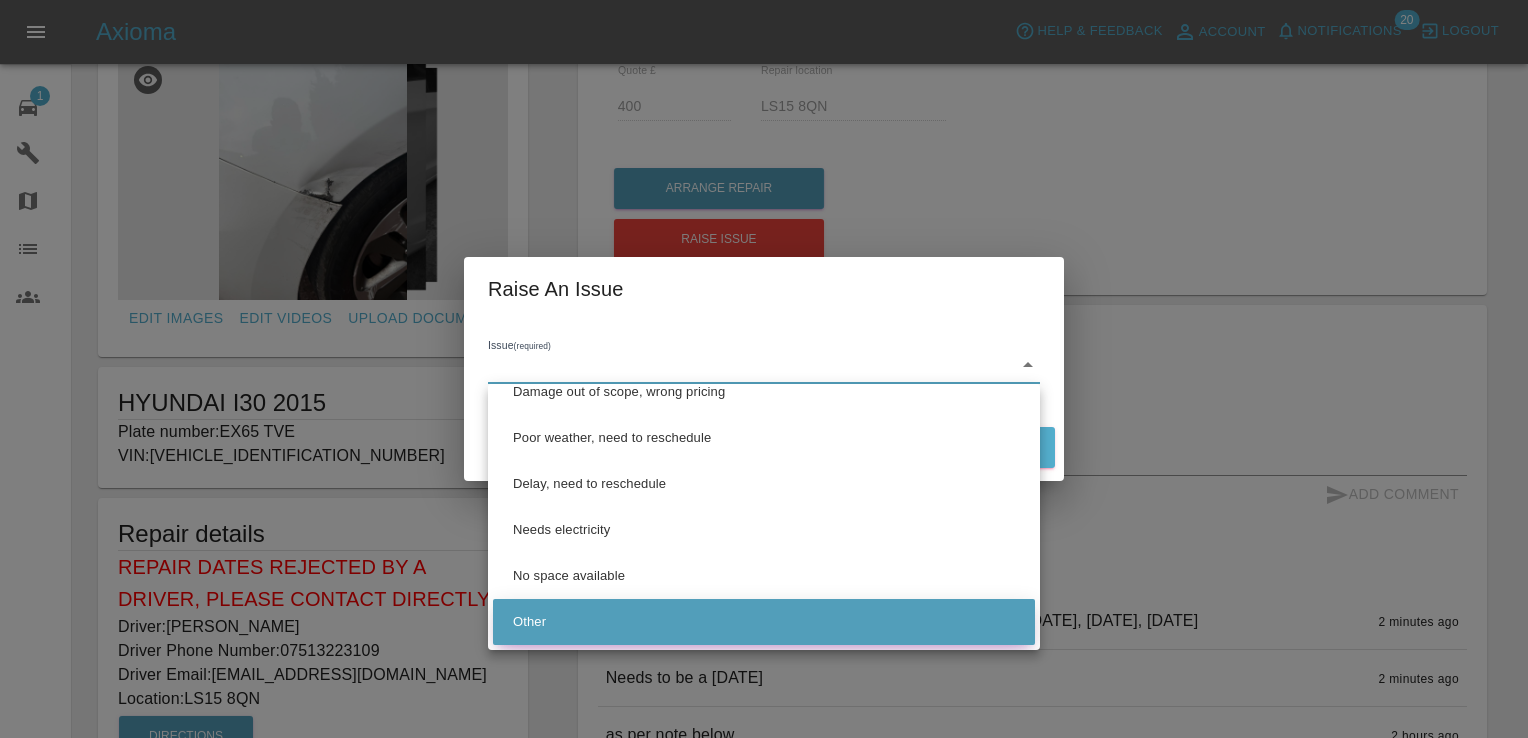 click on "Other" at bounding box center [764, 622] 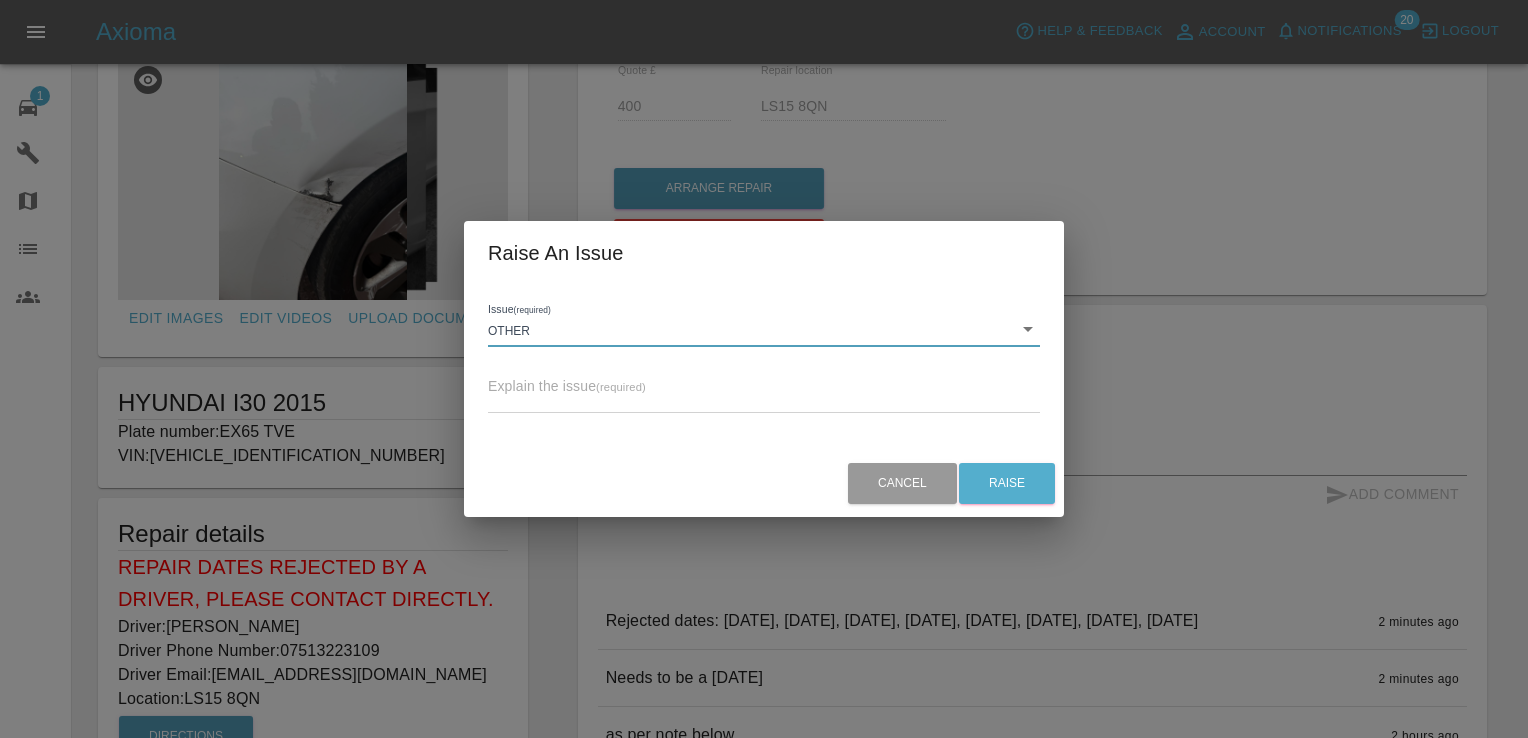 type on "Other" 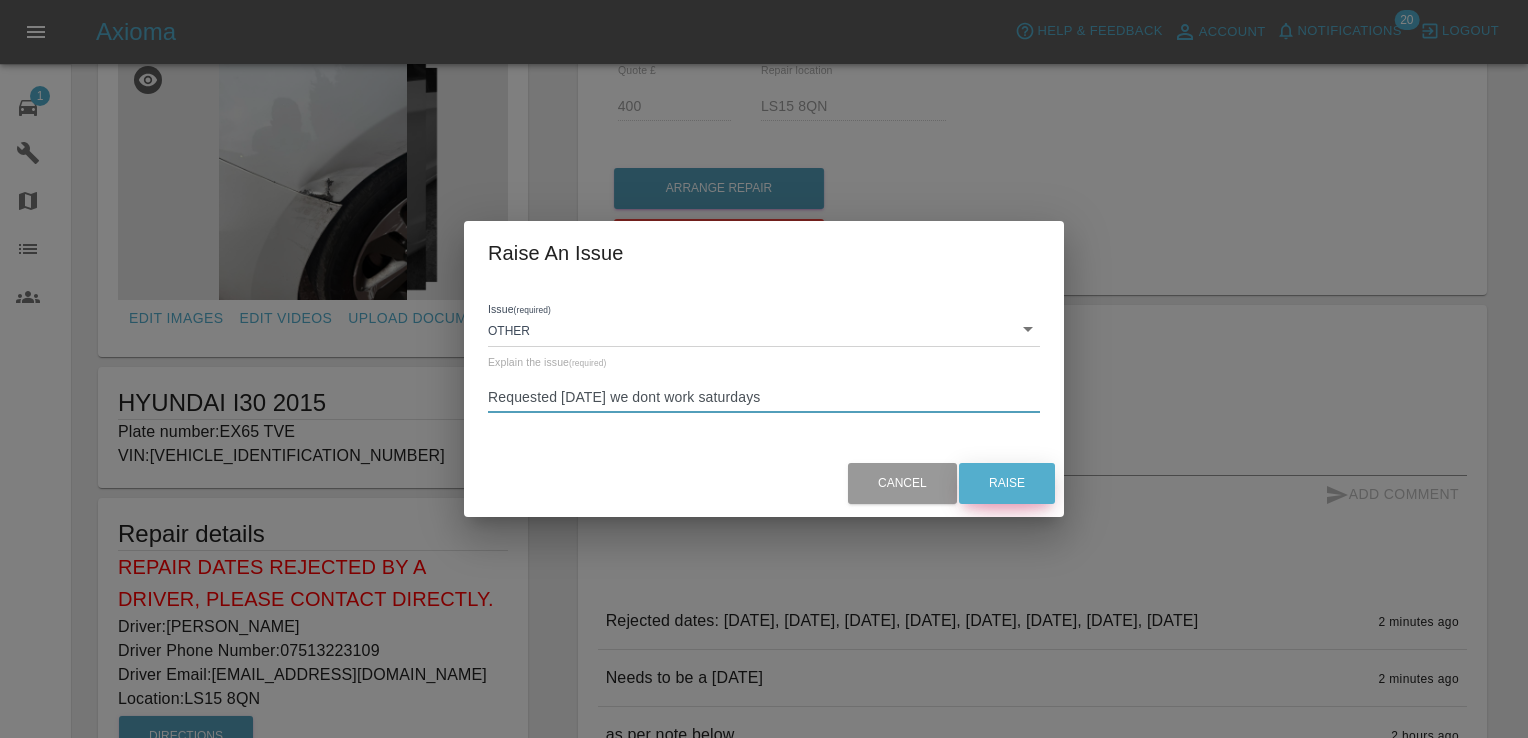 type on "Requested [DATE] we dont work saturdays" 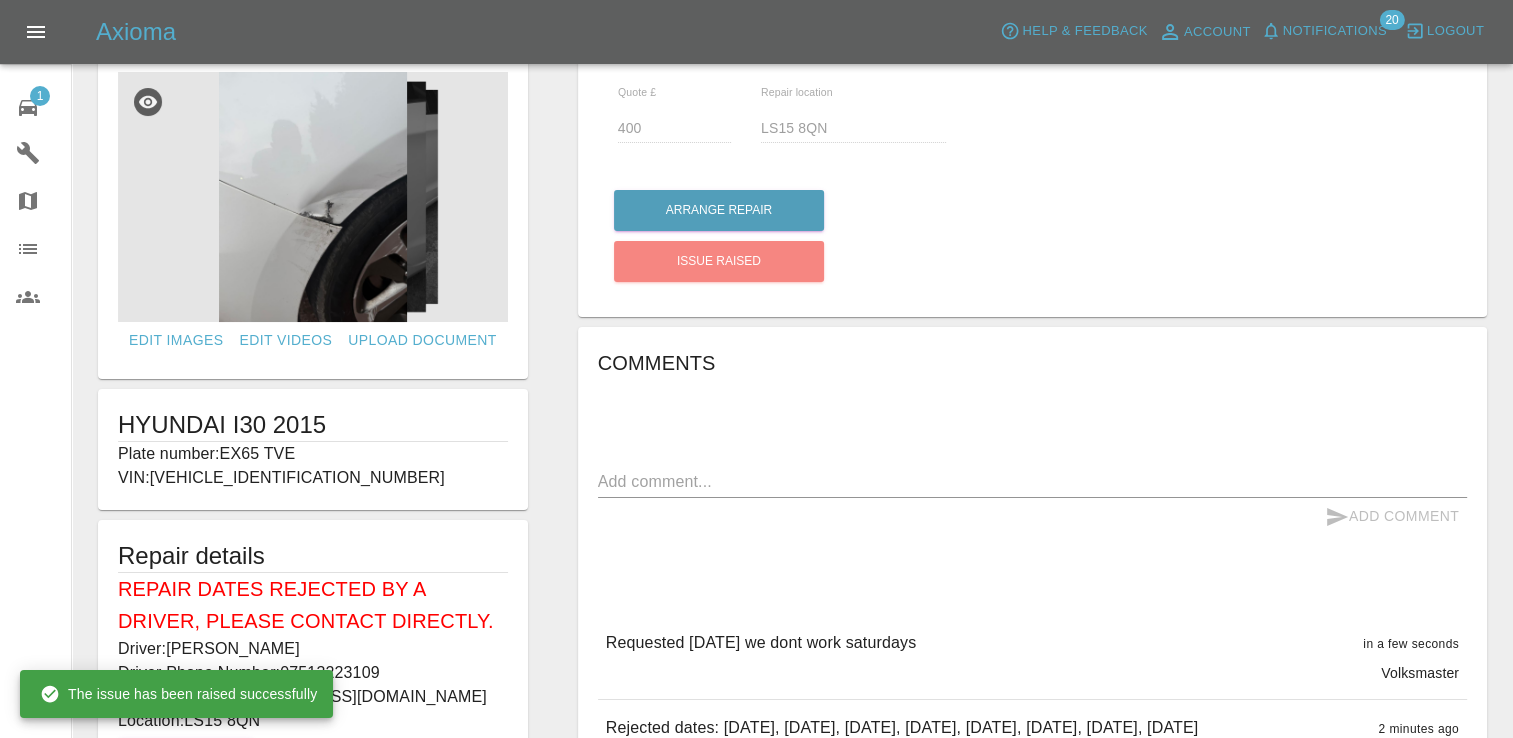 scroll, scrollTop: 52, scrollLeft: 0, axis: vertical 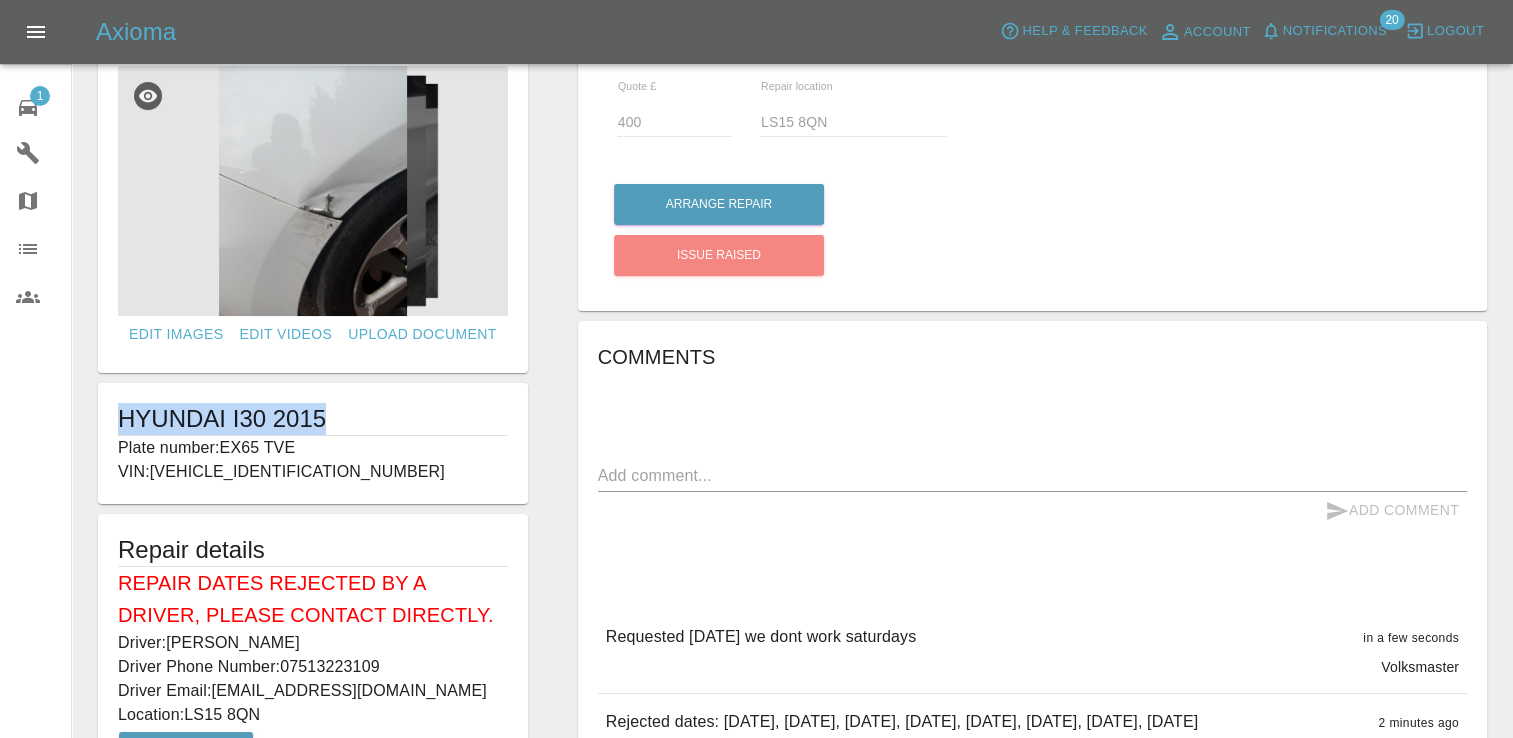 drag, startPoint x: 316, startPoint y: 421, endPoint x: 117, endPoint y: 420, distance: 199.00252 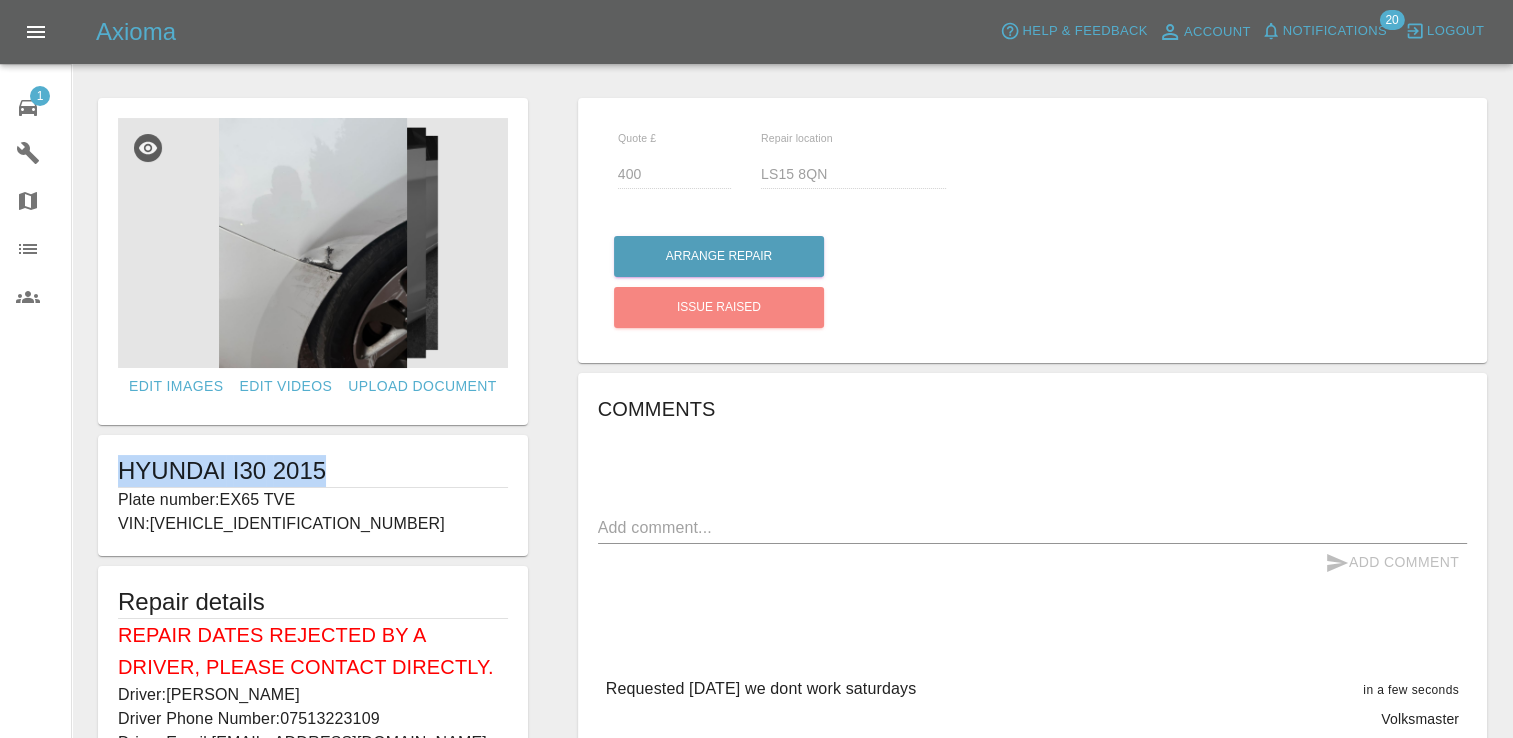 click on "1" at bounding box center (40, 96) 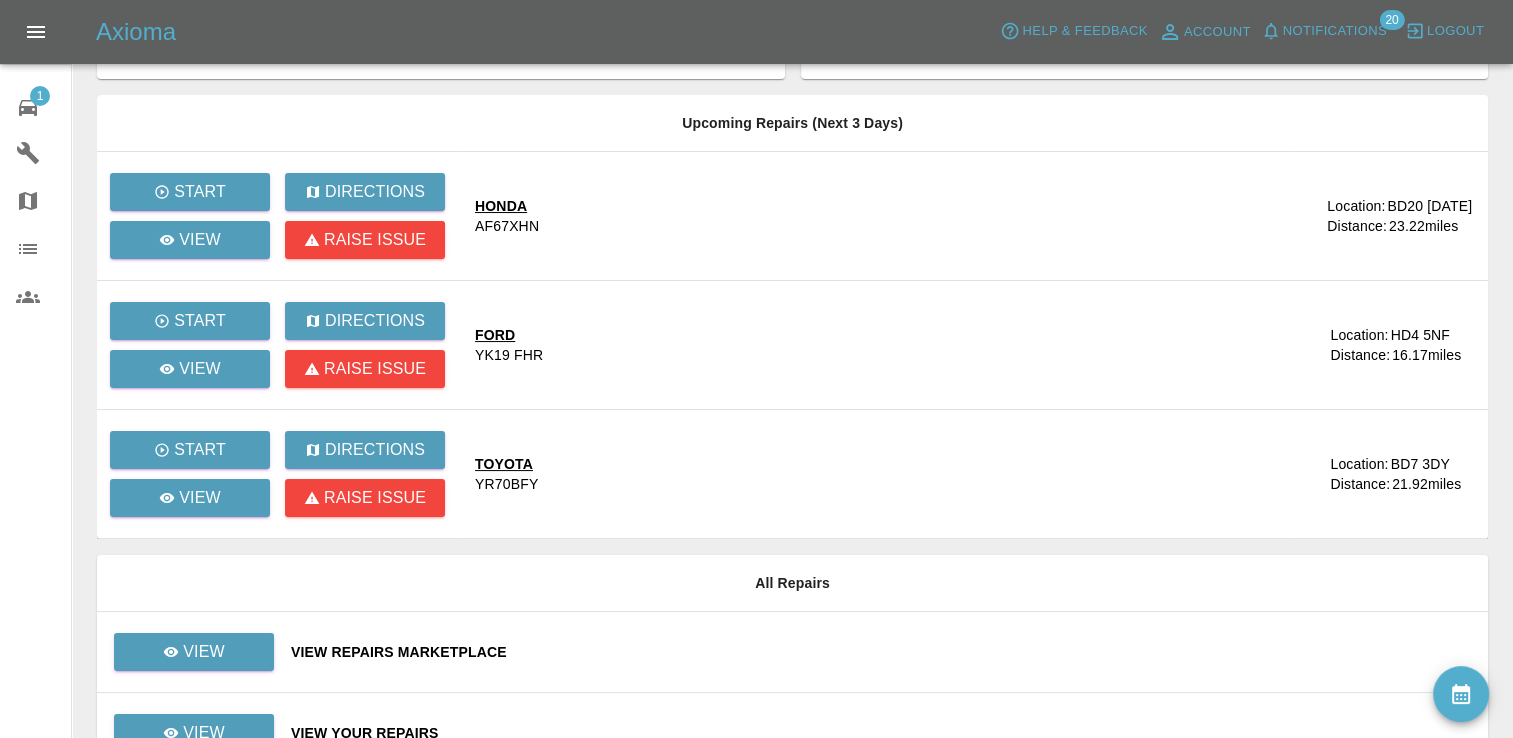 scroll, scrollTop: 109, scrollLeft: 0, axis: vertical 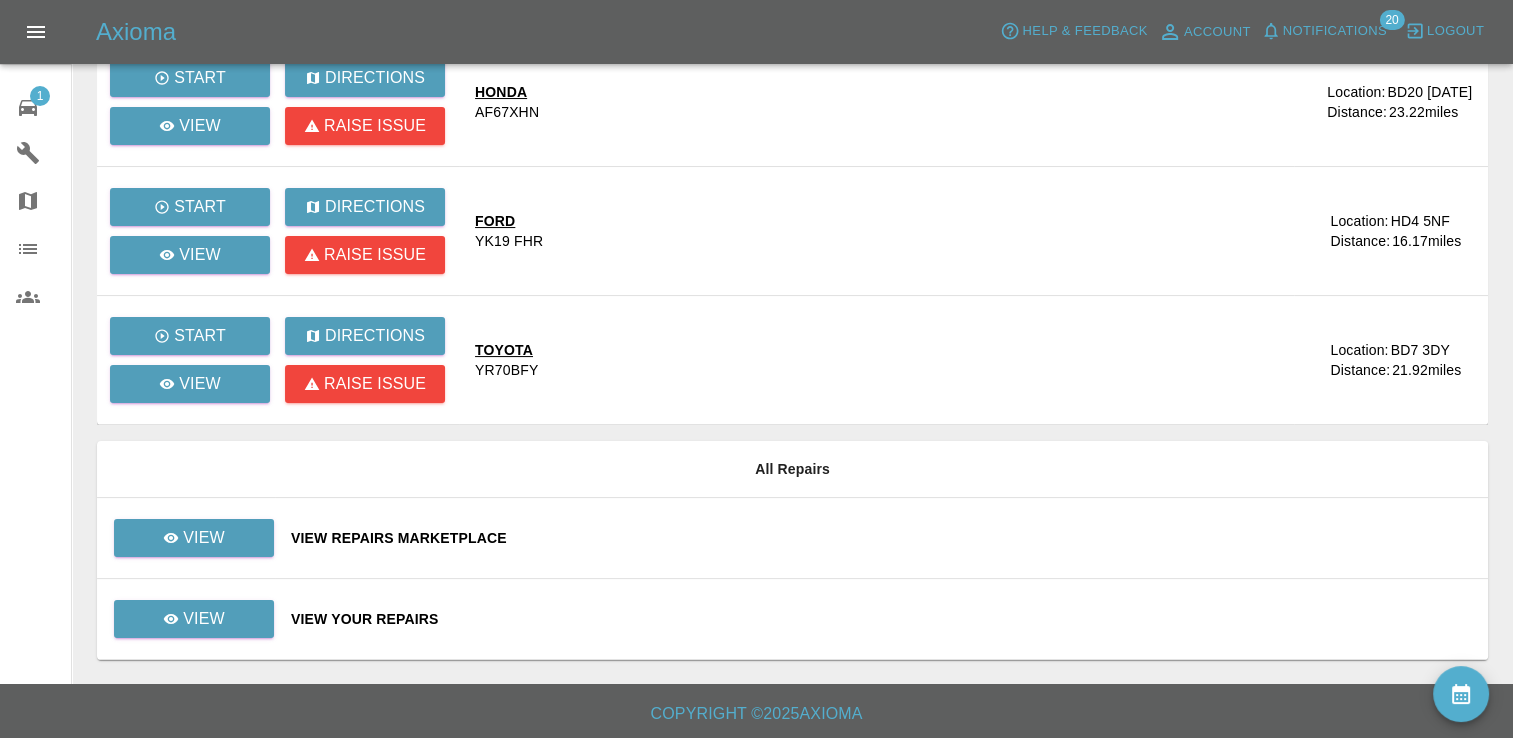 click on "View Repairs Marketplace" at bounding box center [881, 538] 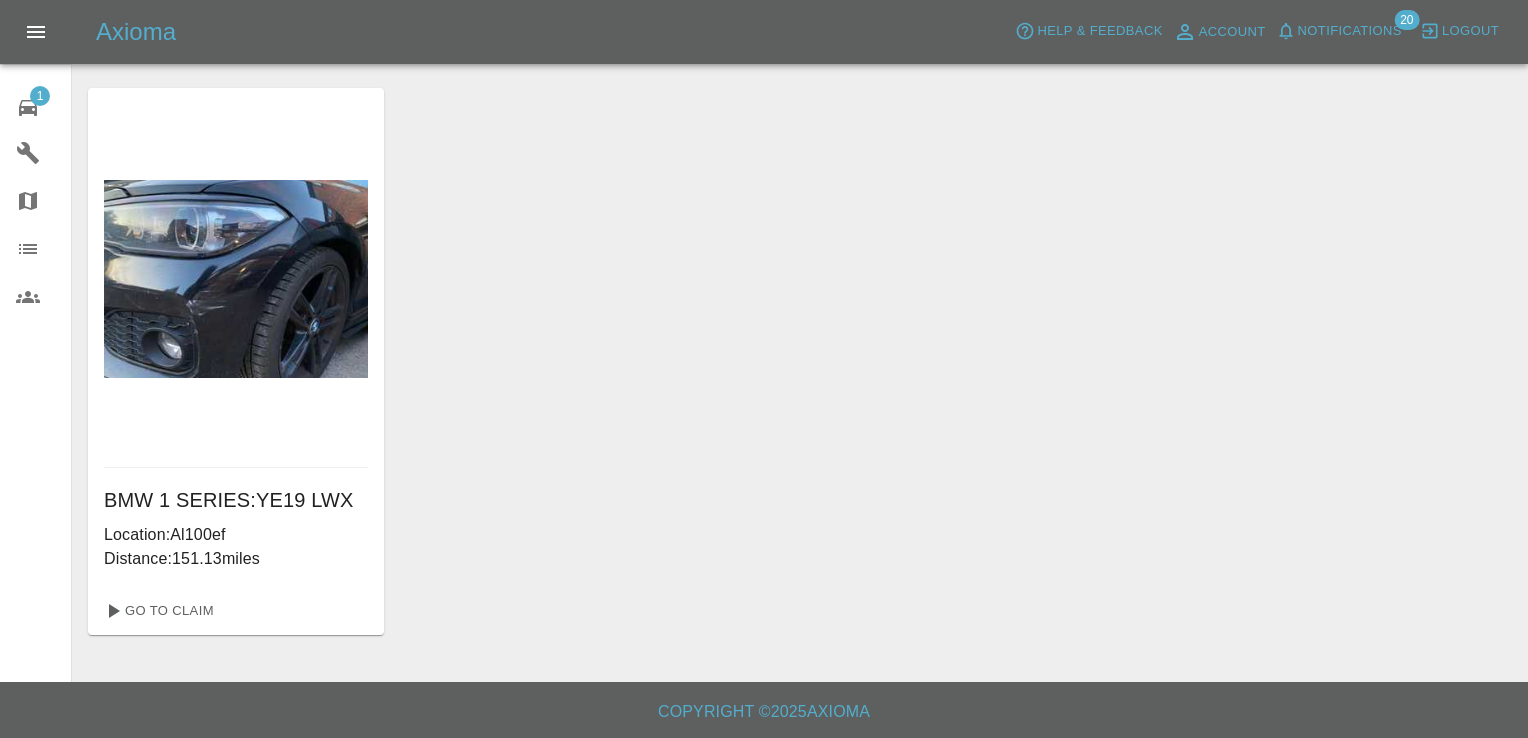 click 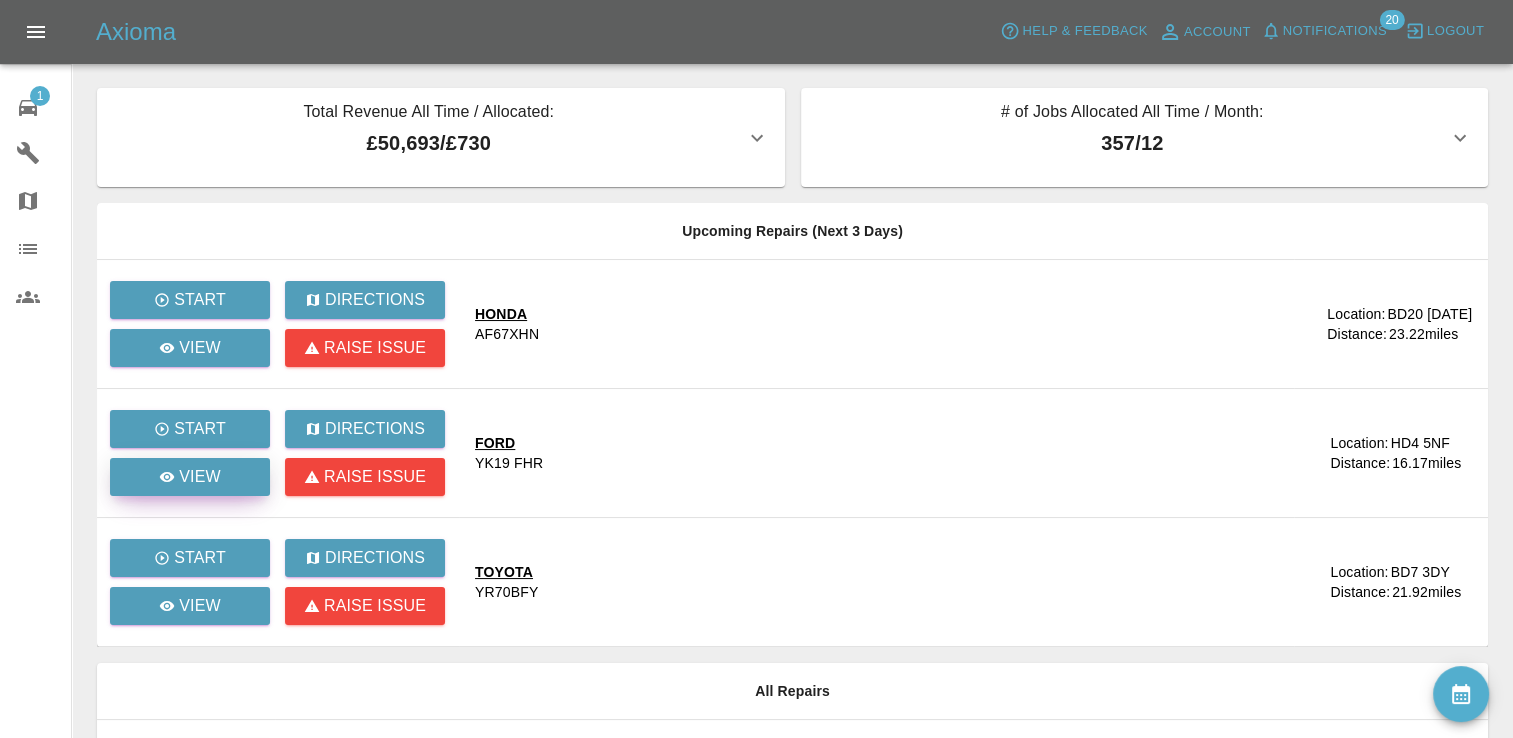 scroll, scrollTop: 222, scrollLeft: 0, axis: vertical 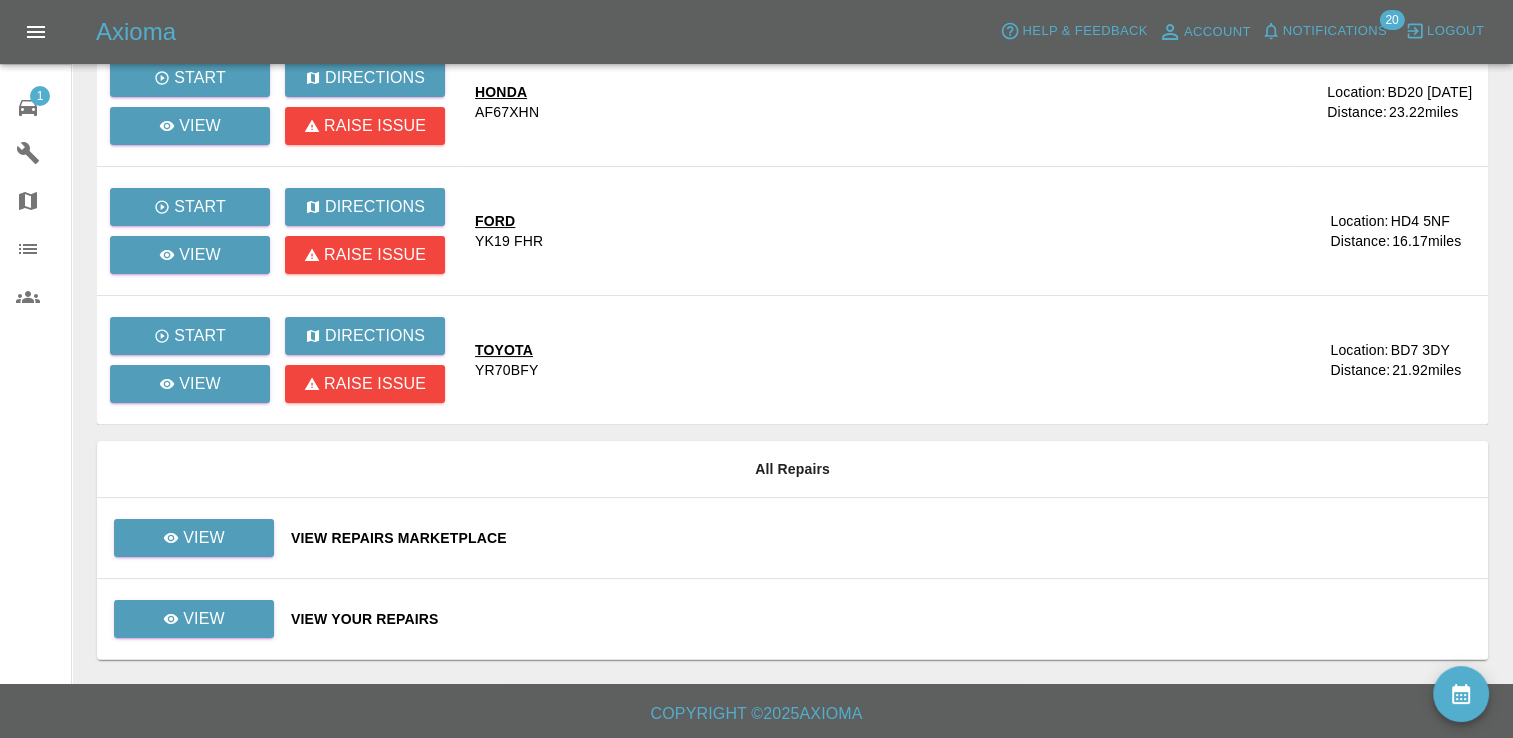click on "View Repairs Marketplace" at bounding box center [881, 538] 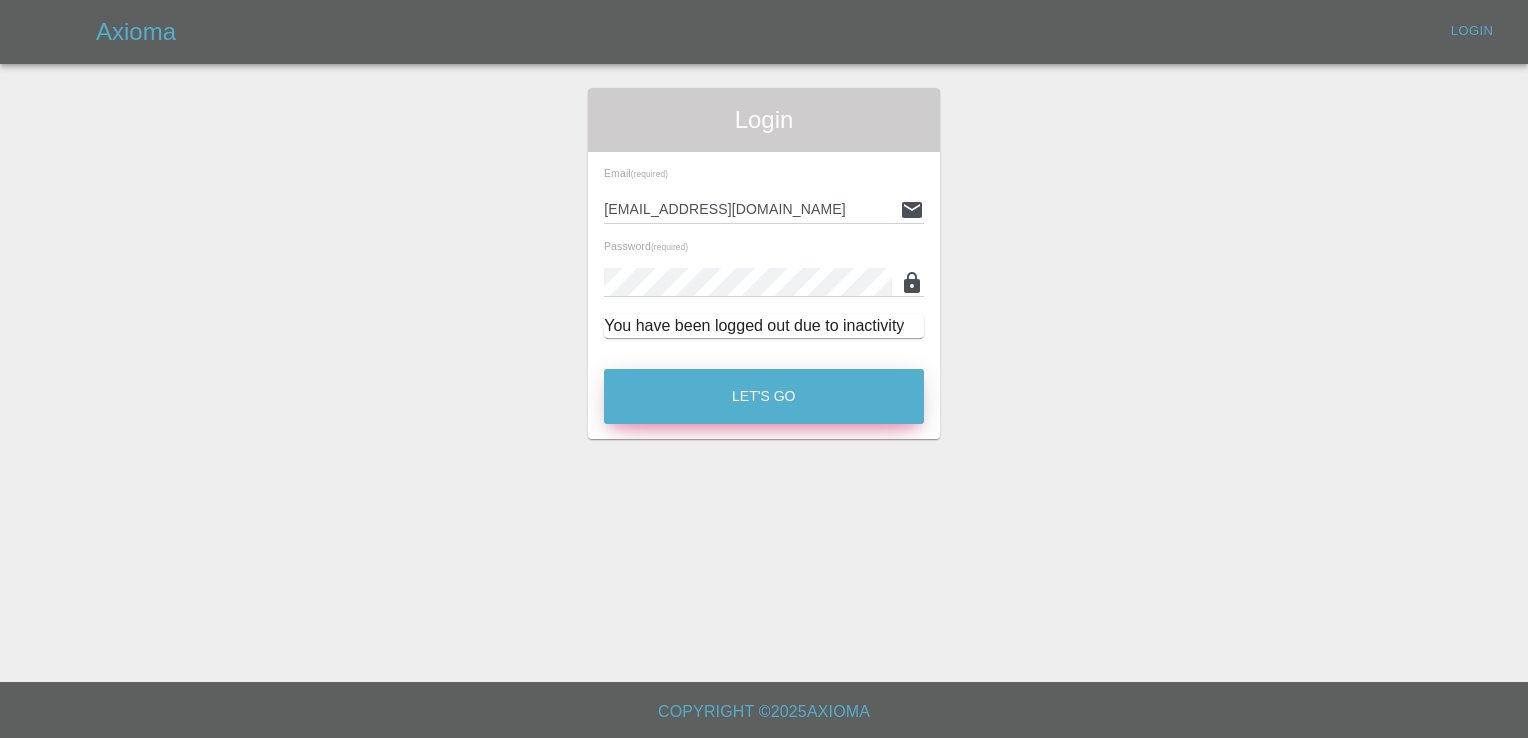 click on "Let's Go" at bounding box center [764, 396] 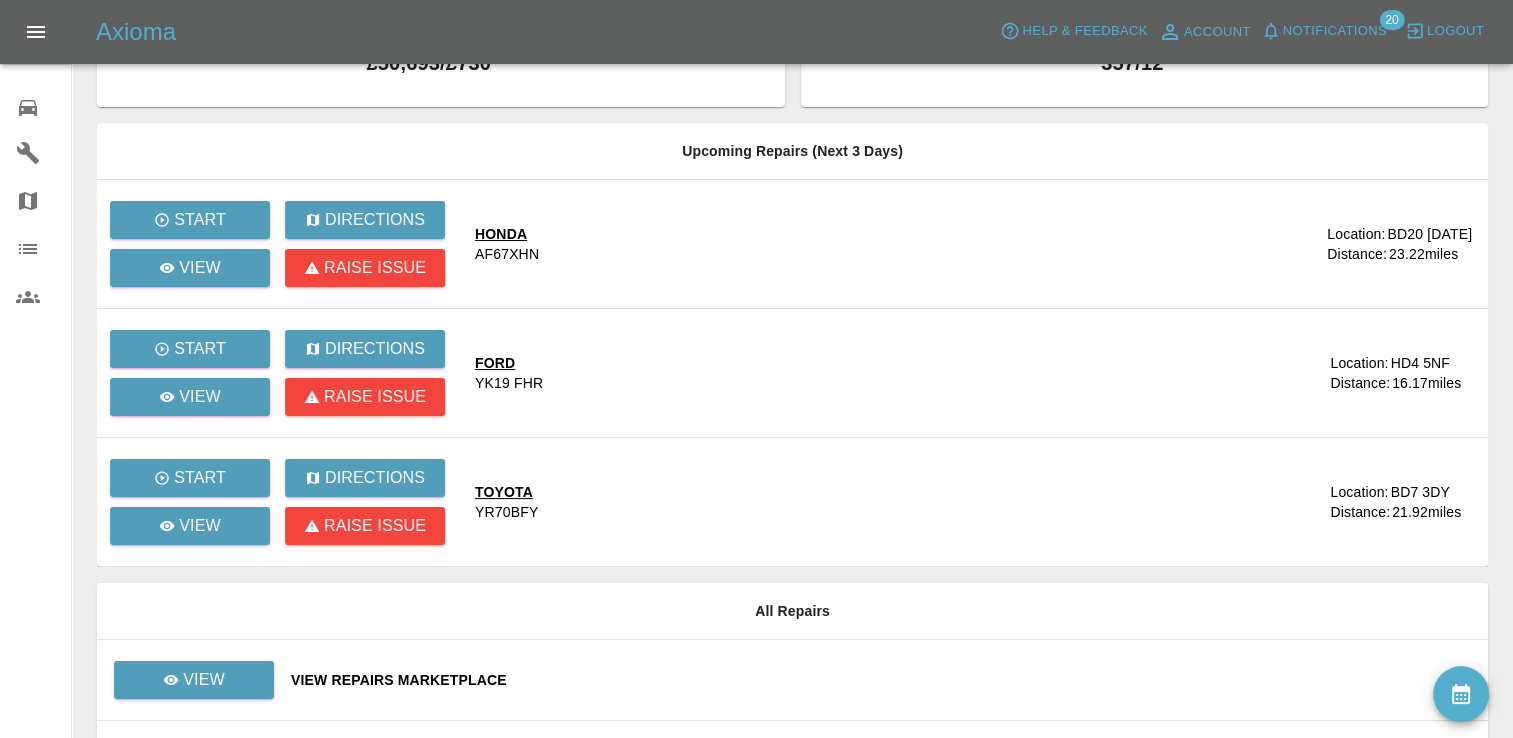 scroll, scrollTop: 222, scrollLeft: 0, axis: vertical 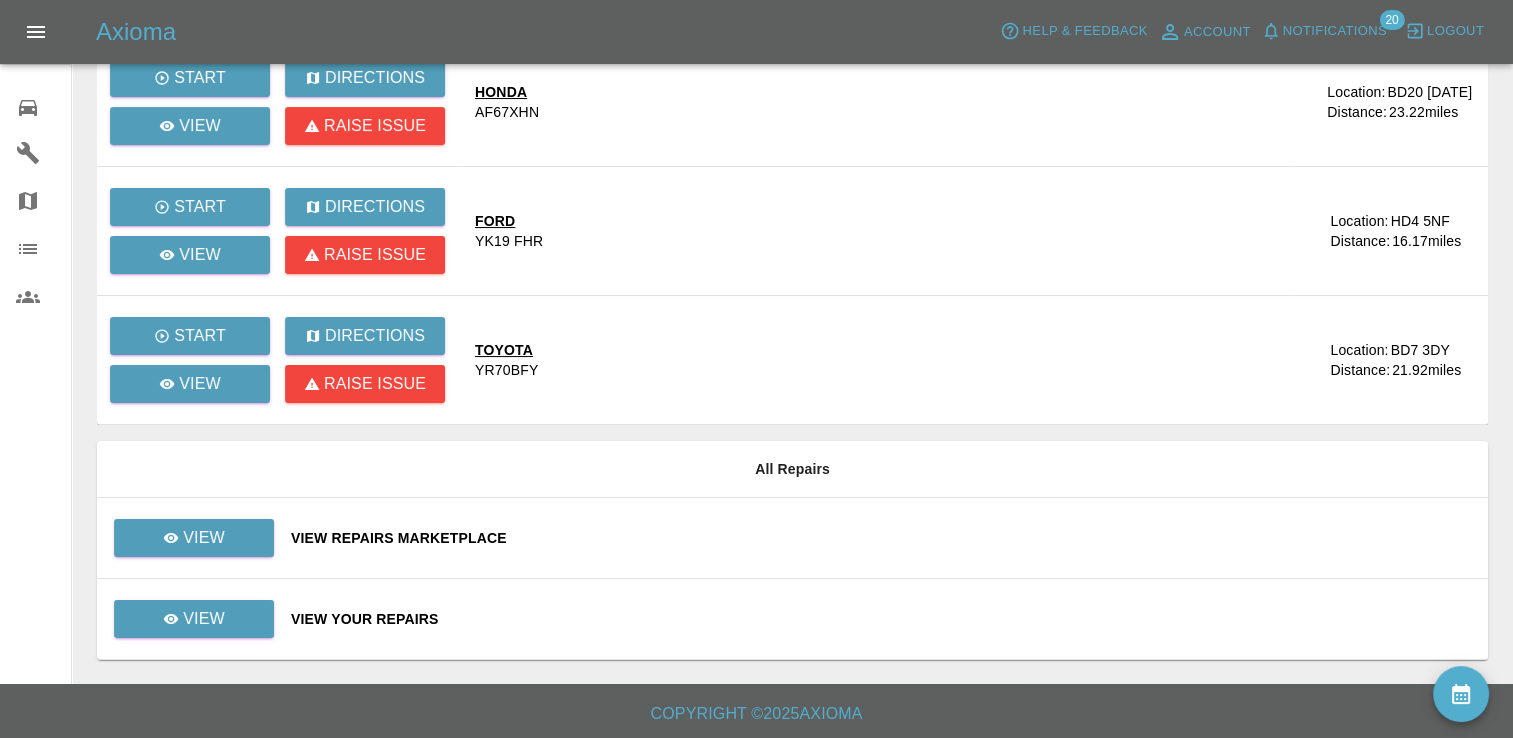 click on "View Repairs Marketplace" at bounding box center [881, 538] 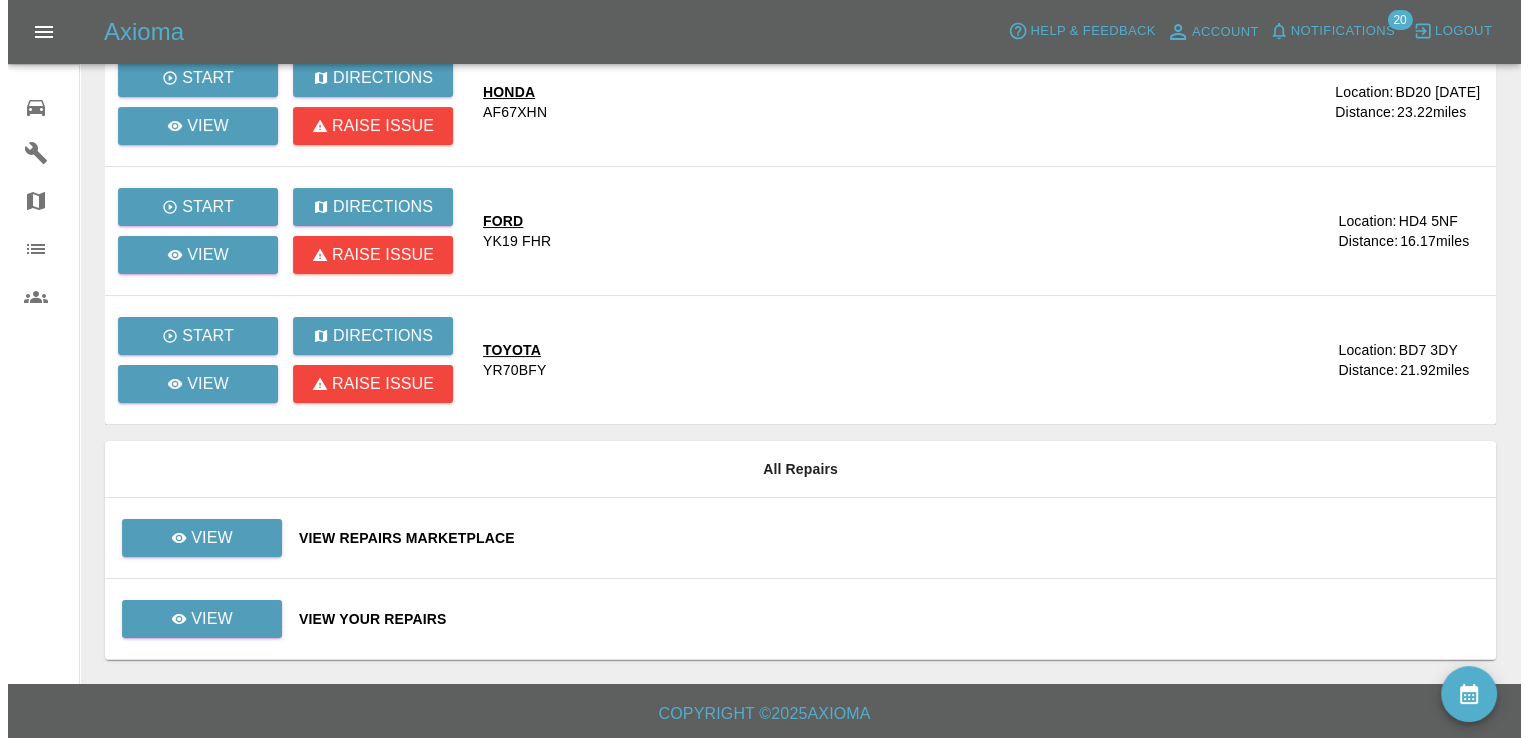 scroll, scrollTop: 0, scrollLeft: 0, axis: both 